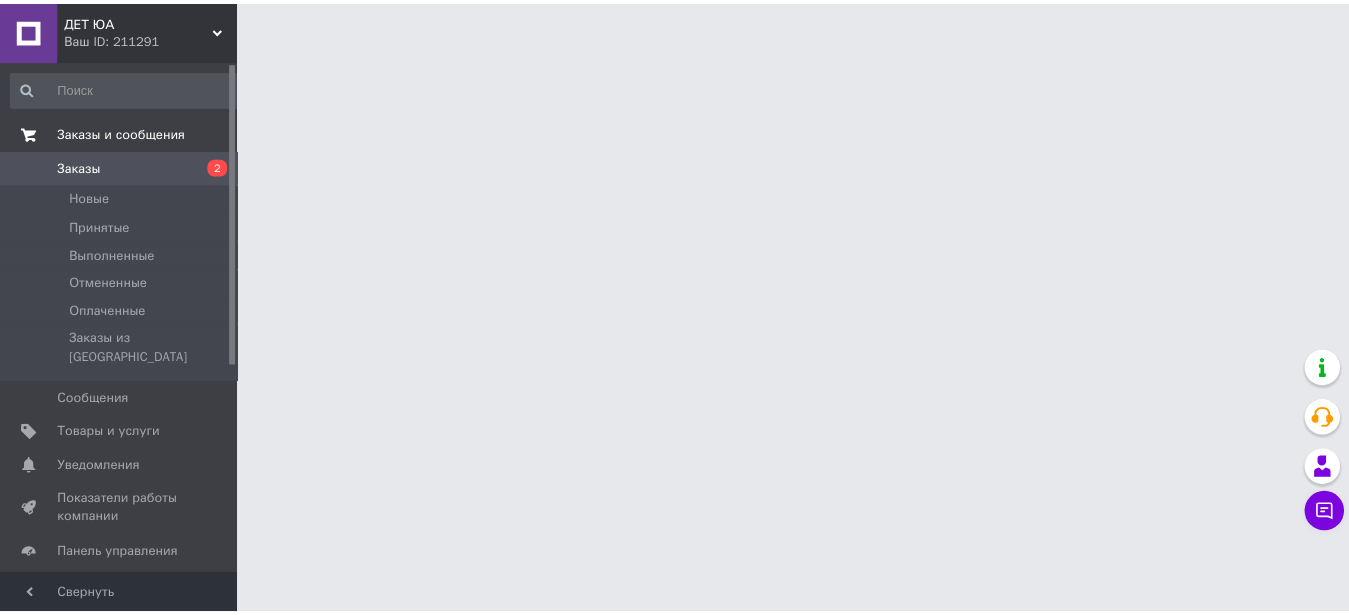 scroll, scrollTop: 0, scrollLeft: 0, axis: both 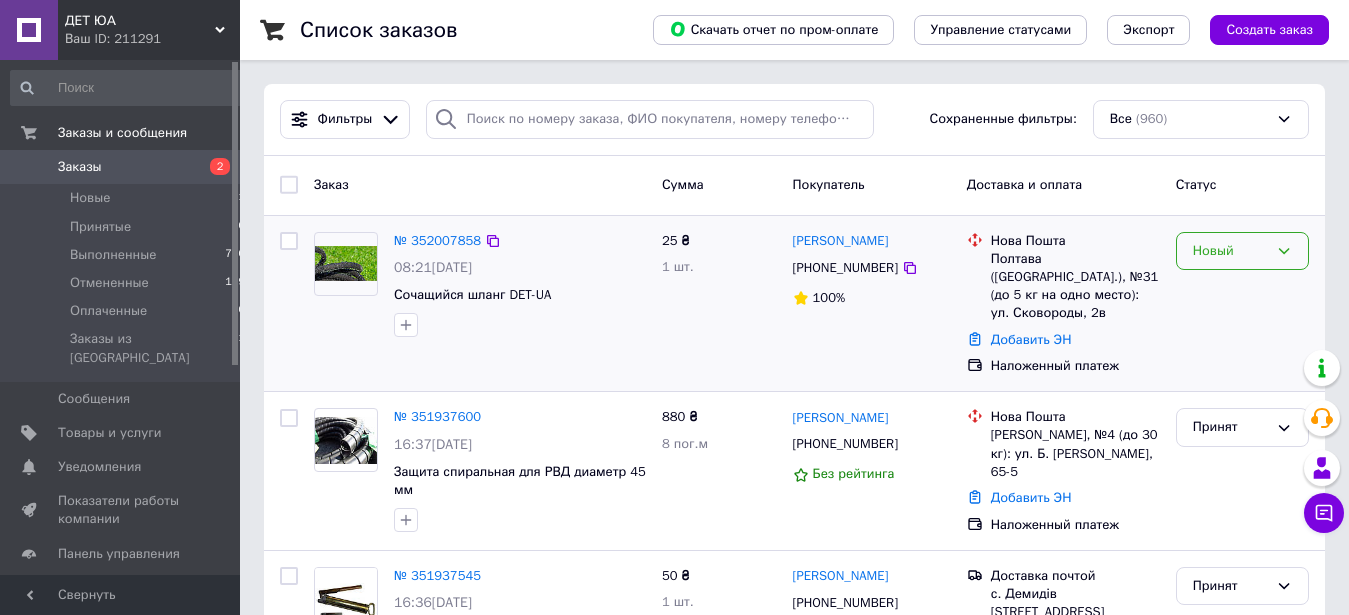 click on "Новый" at bounding box center (1230, 251) 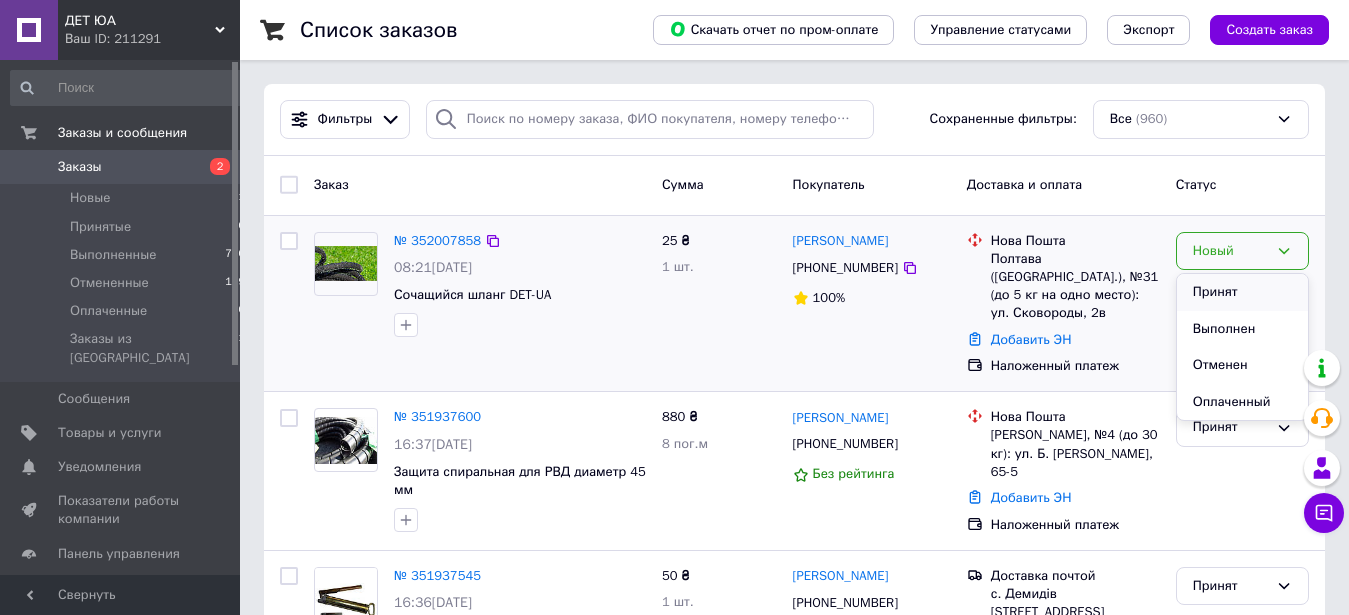 click on "Принят" at bounding box center [1242, 292] 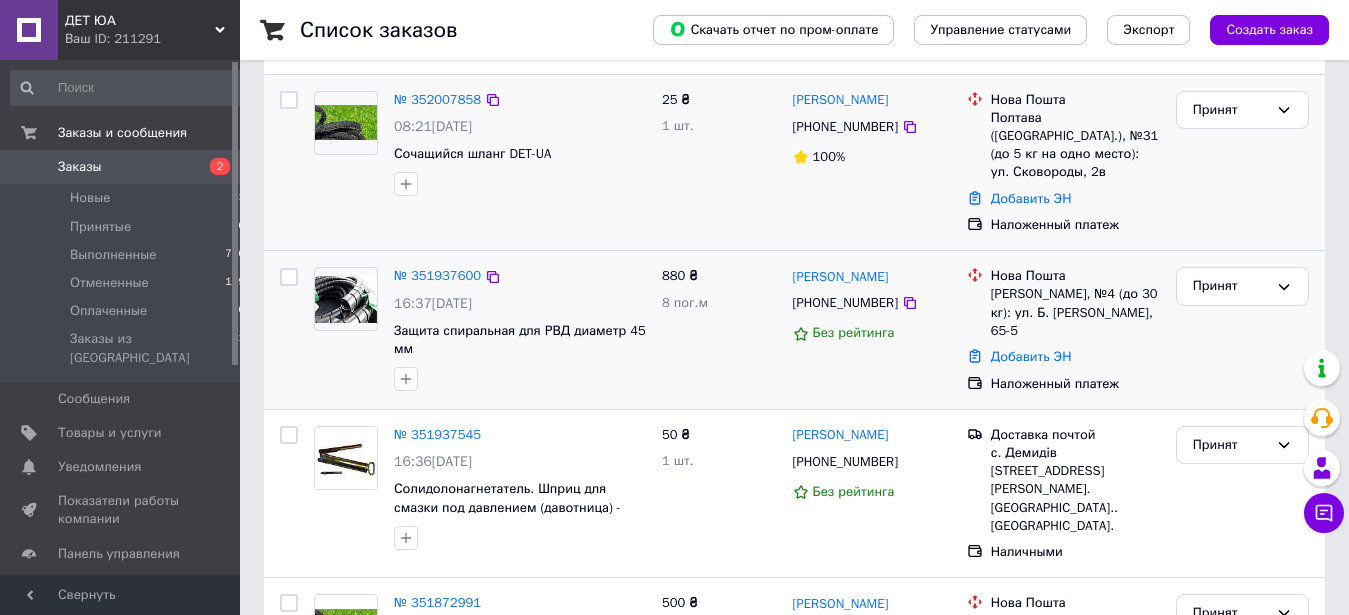 scroll, scrollTop: 204, scrollLeft: 0, axis: vertical 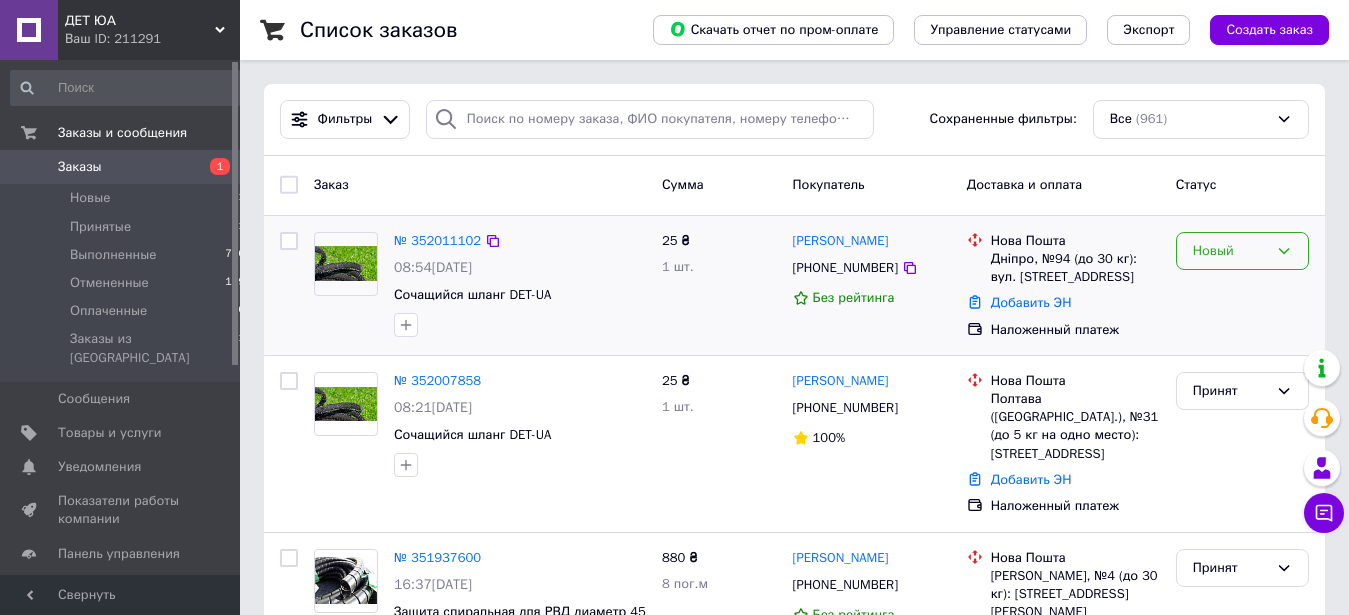 click on "Новый" at bounding box center [1230, 251] 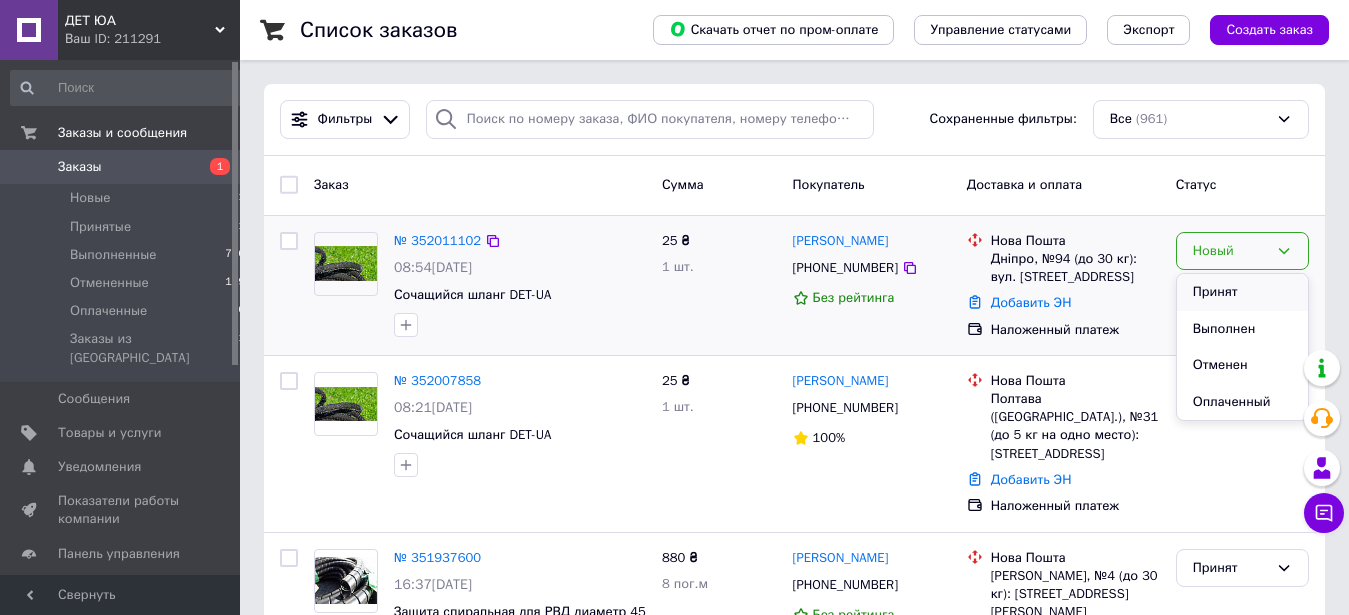 click on "Принят" at bounding box center [1242, 292] 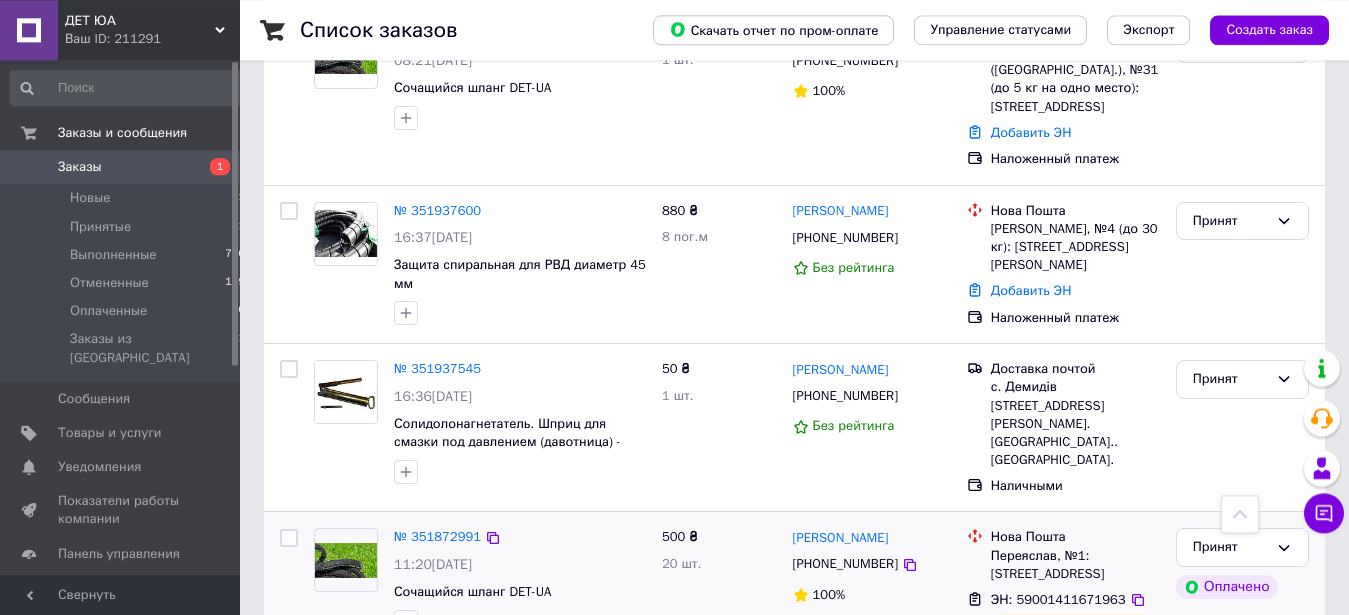scroll, scrollTop: 306, scrollLeft: 0, axis: vertical 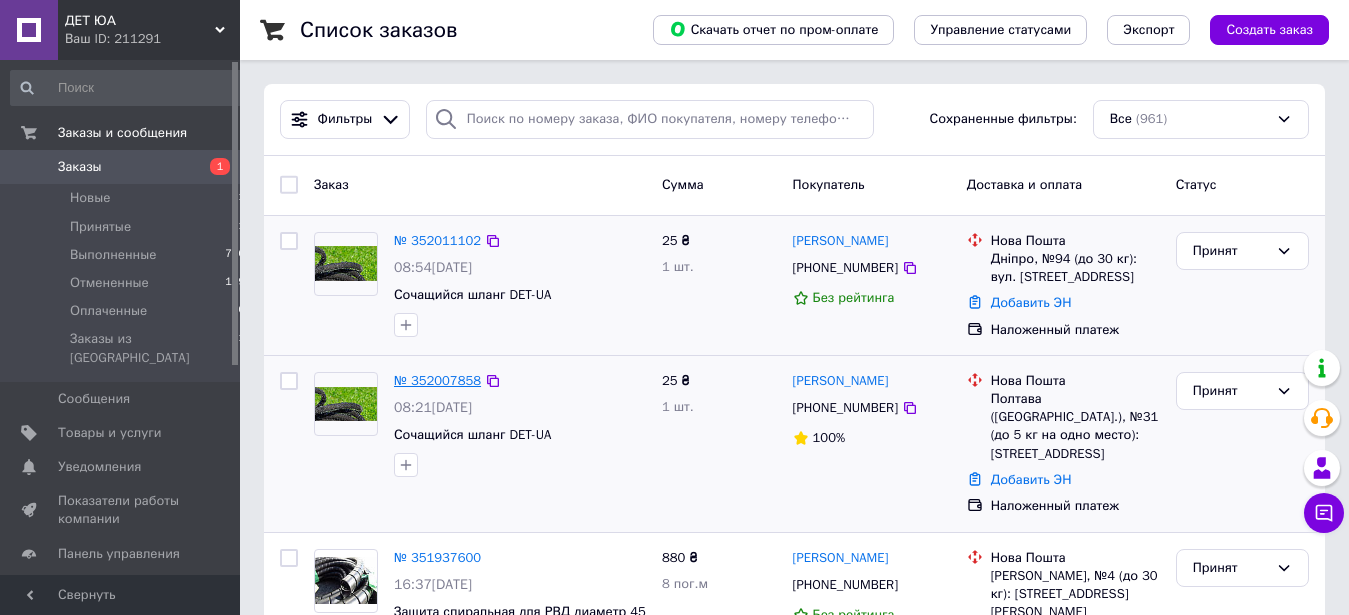 click on "№ 352007858" at bounding box center (437, 380) 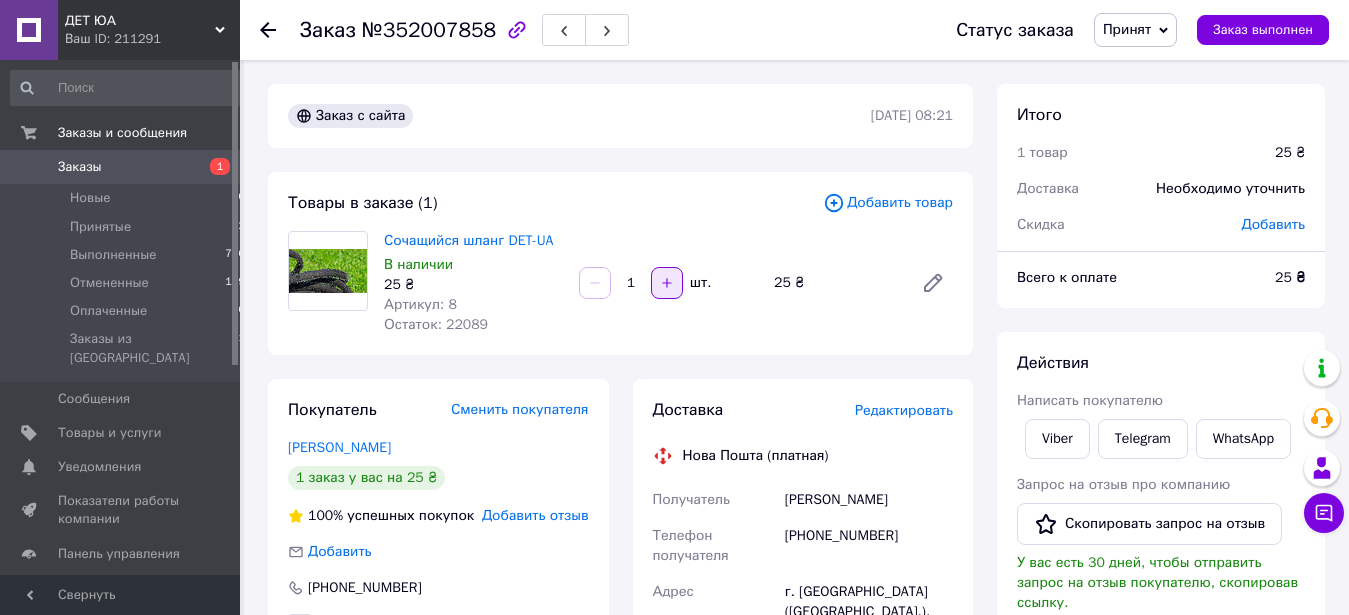 click 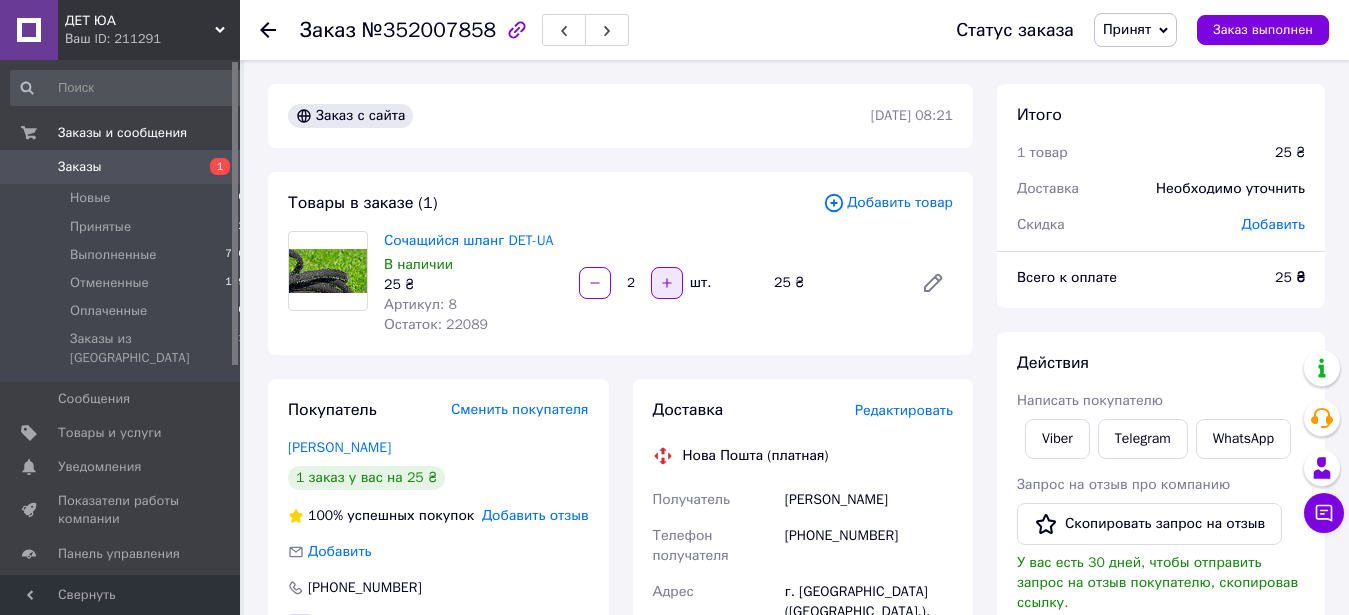 click 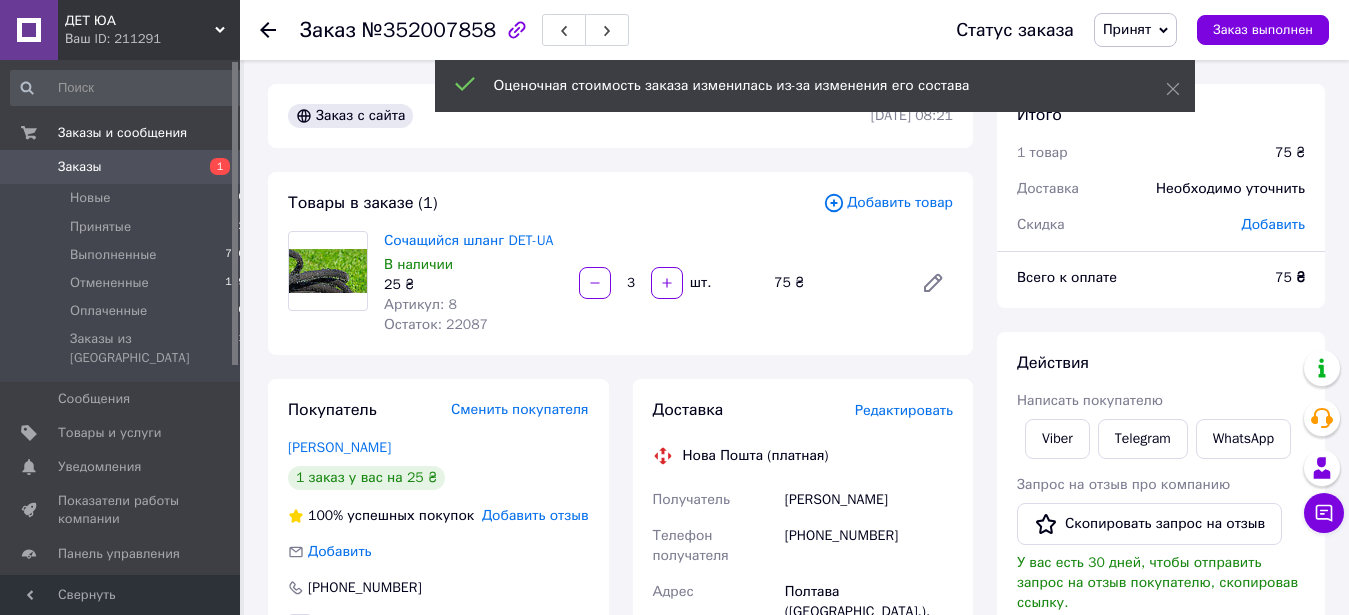 click on "3" at bounding box center (631, 283) 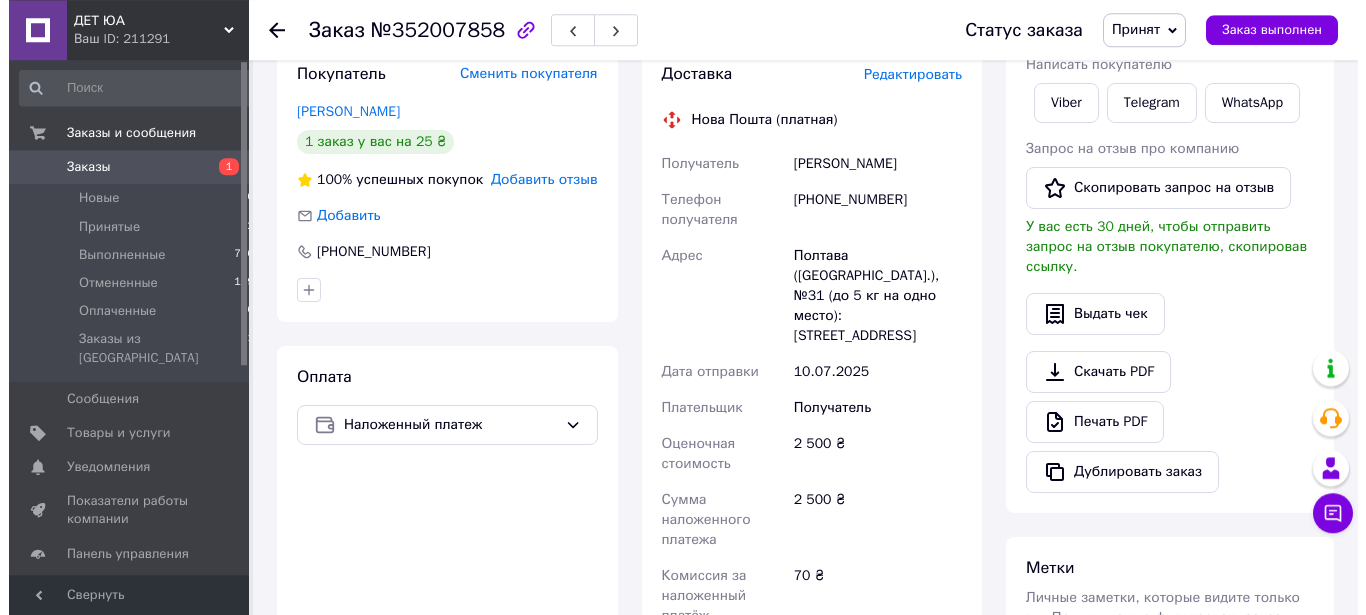 scroll, scrollTop: 204, scrollLeft: 0, axis: vertical 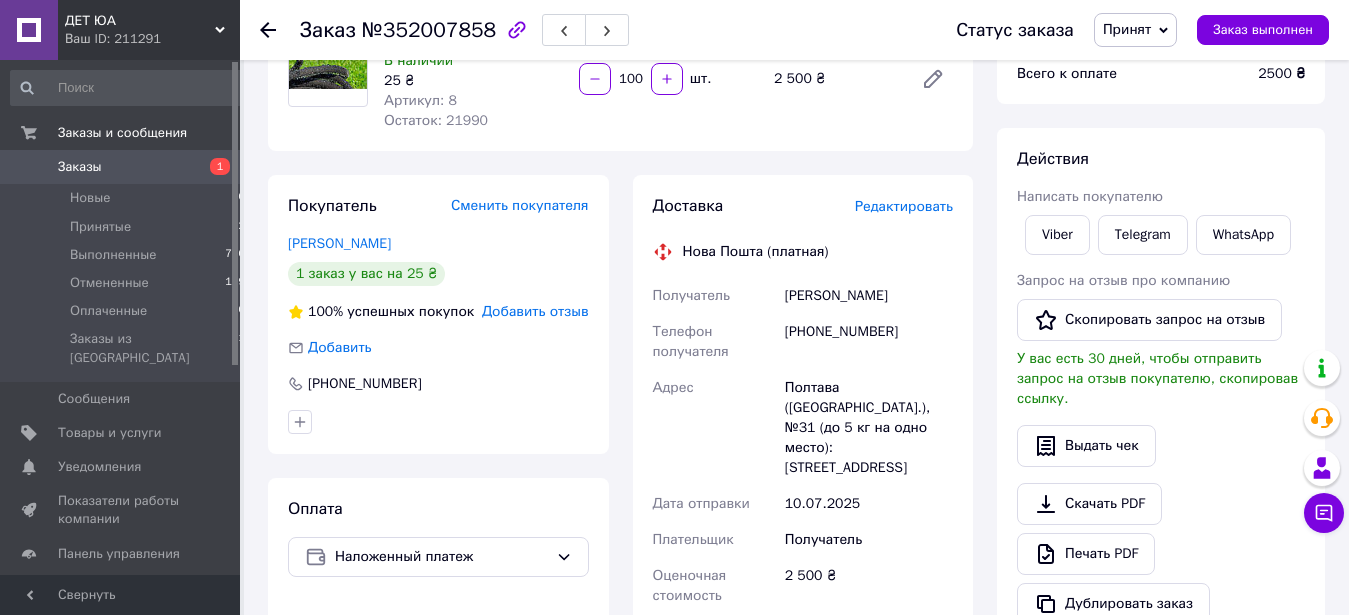 type on "100" 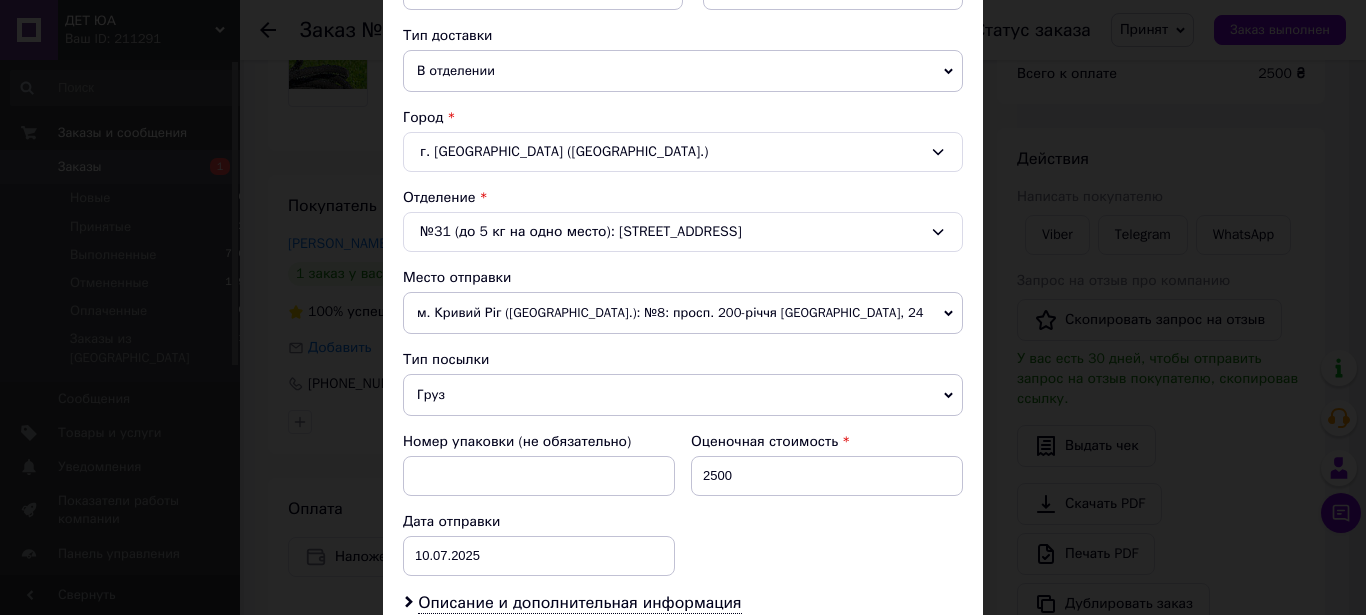 scroll, scrollTop: 456, scrollLeft: 0, axis: vertical 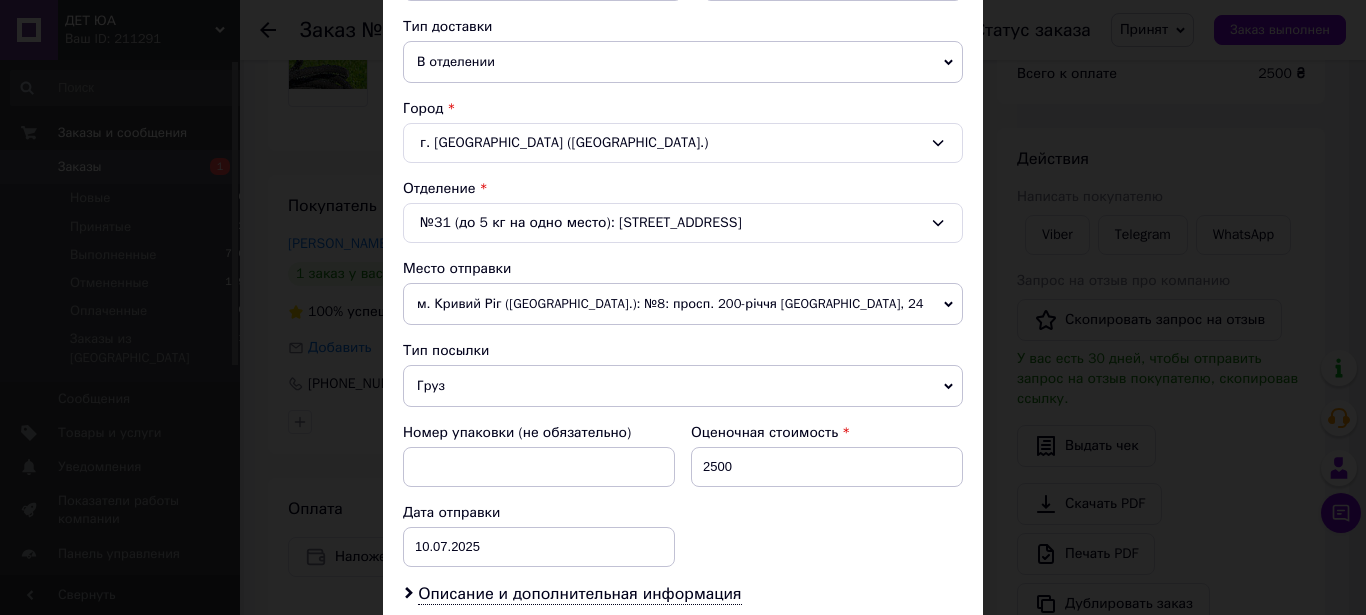 click 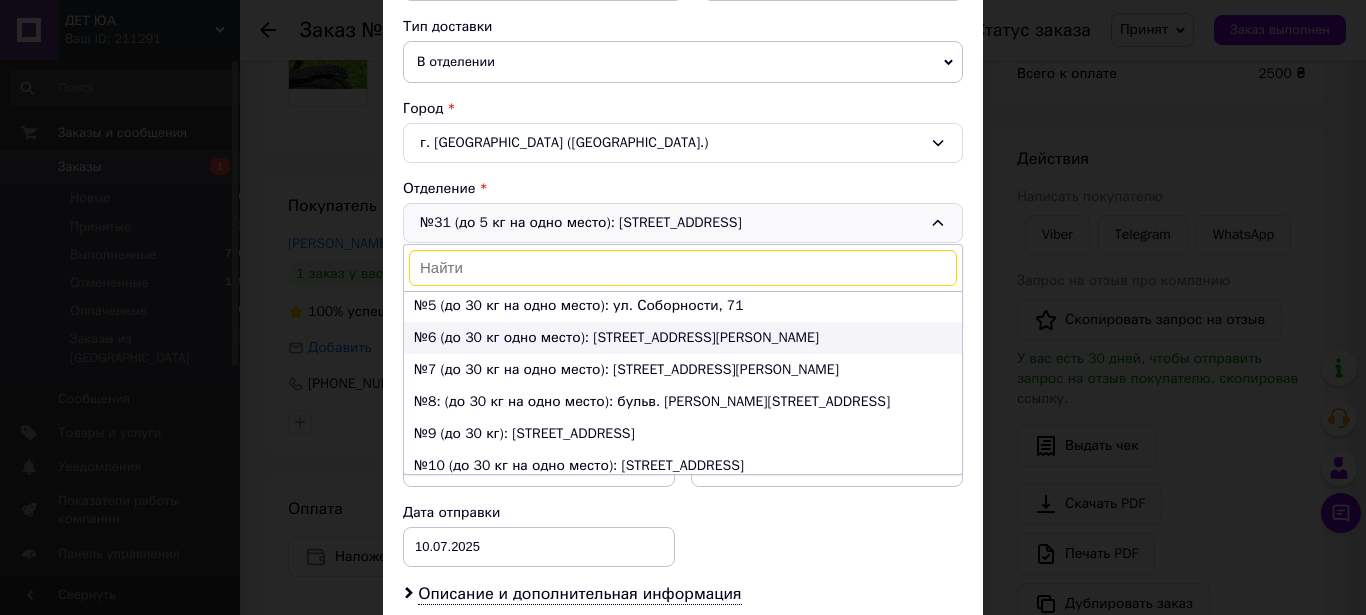 scroll, scrollTop: 0, scrollLeft: 0, axis: both 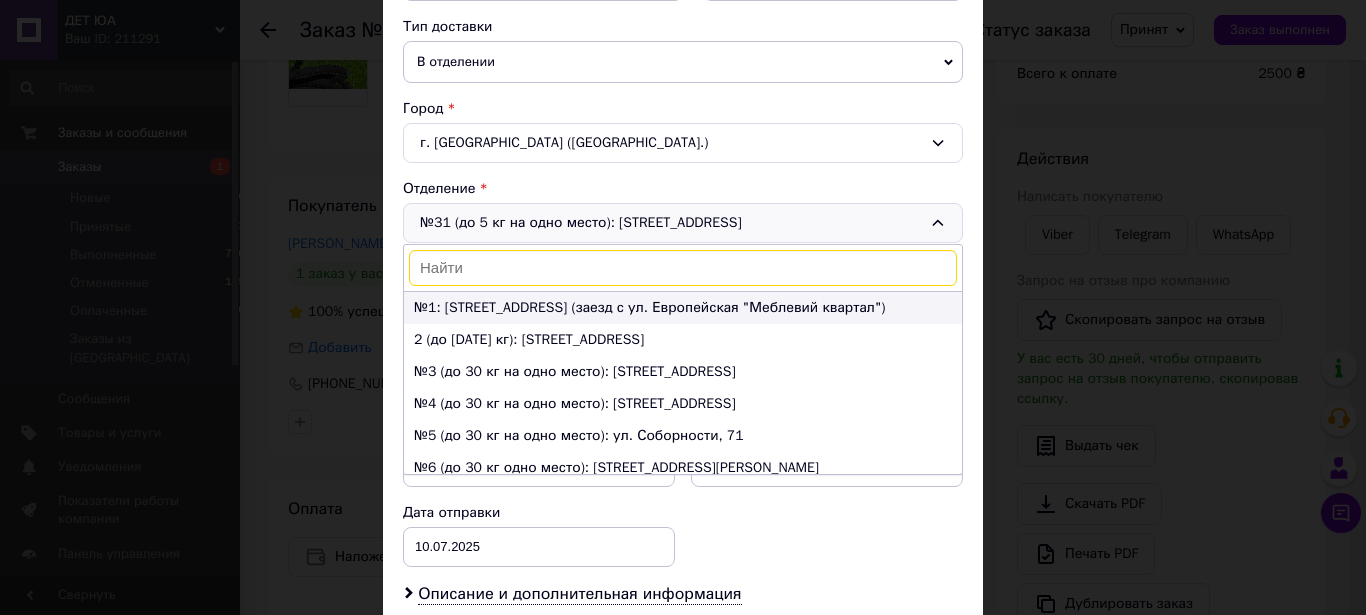 click on "№1: ул. Ветеринарная, 22 (заезд с ул. Европейская "Меблевий квартал")" at bounding box center [683, 308] 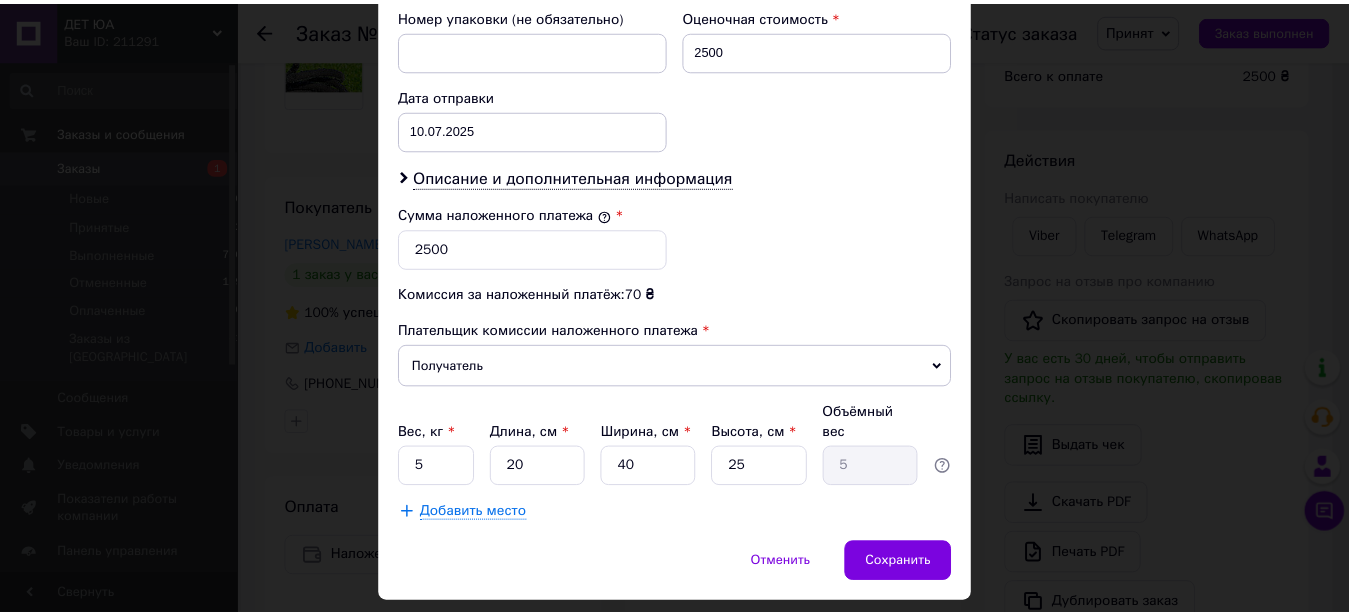 scroll, scrollTop: 911, scrollLeft: 0, axis: vertical 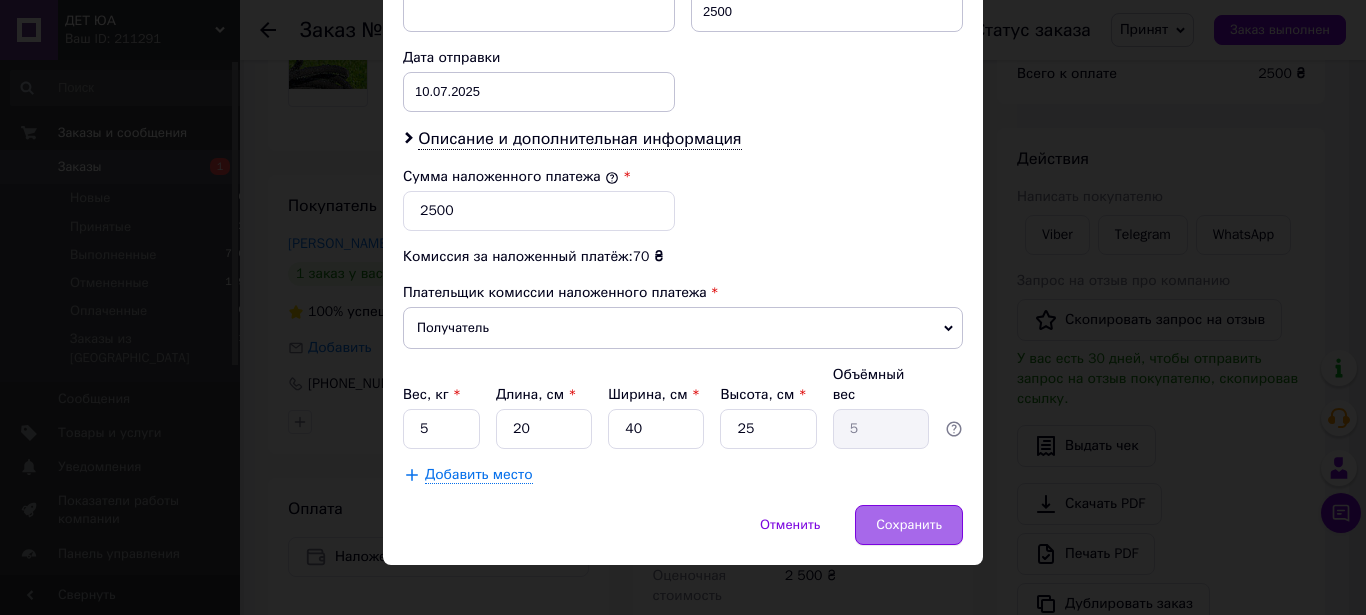 click on "Сохранить" at bounding box center [909, 525] 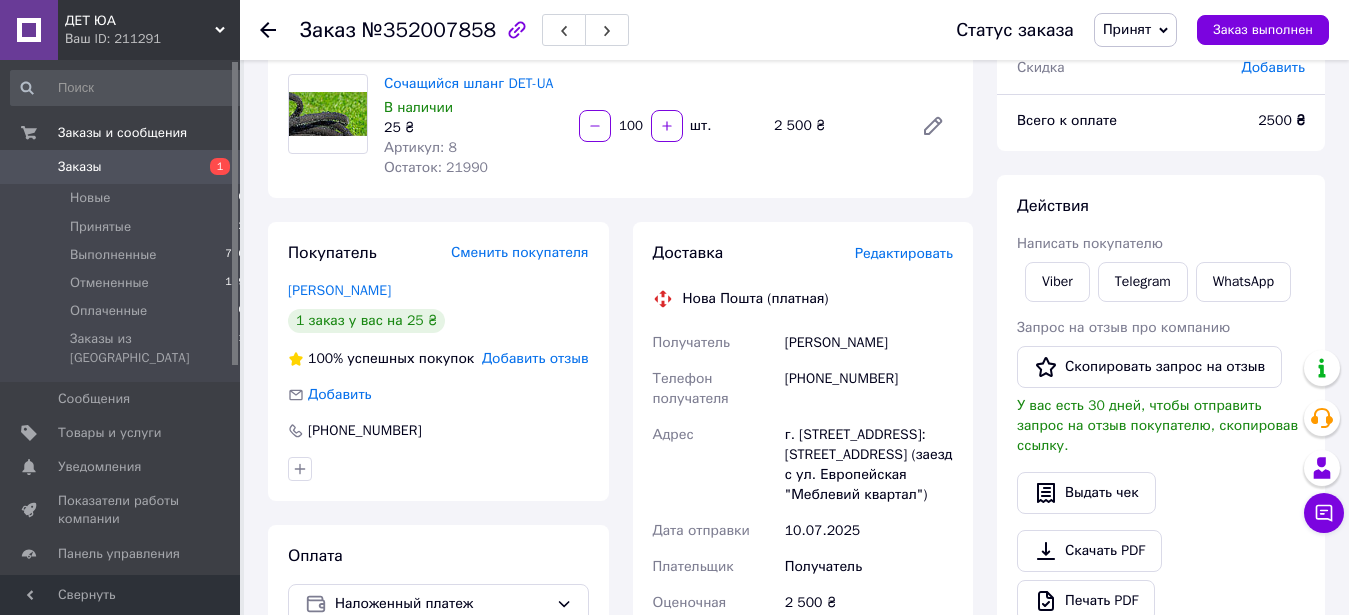scroll, scrollTop: 55, scrollLeft: 0, axis: vertical 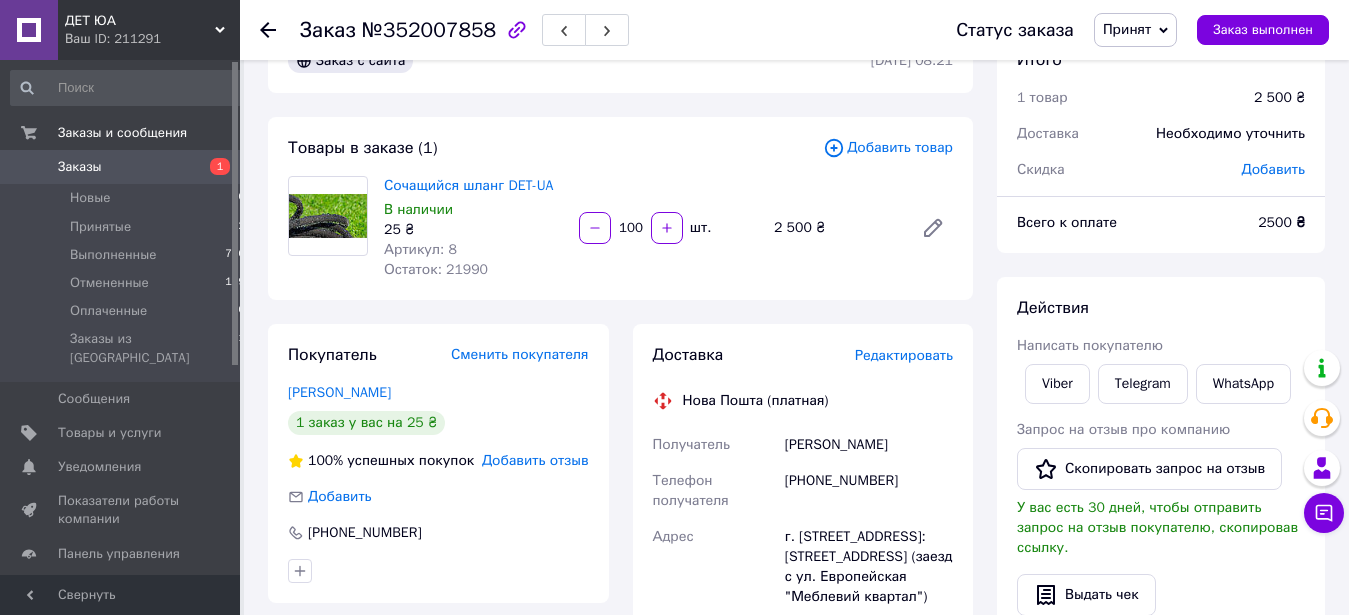 click 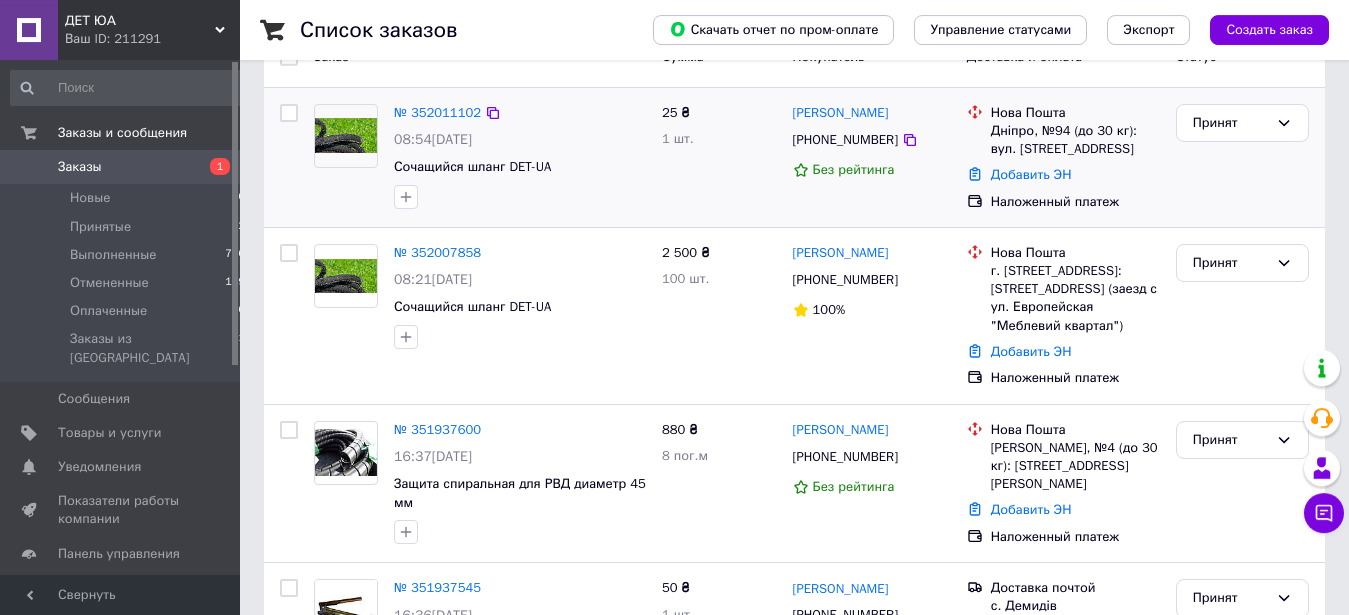 scroll, scrollTop: 102, scrollLeft: 0, axis: vertical 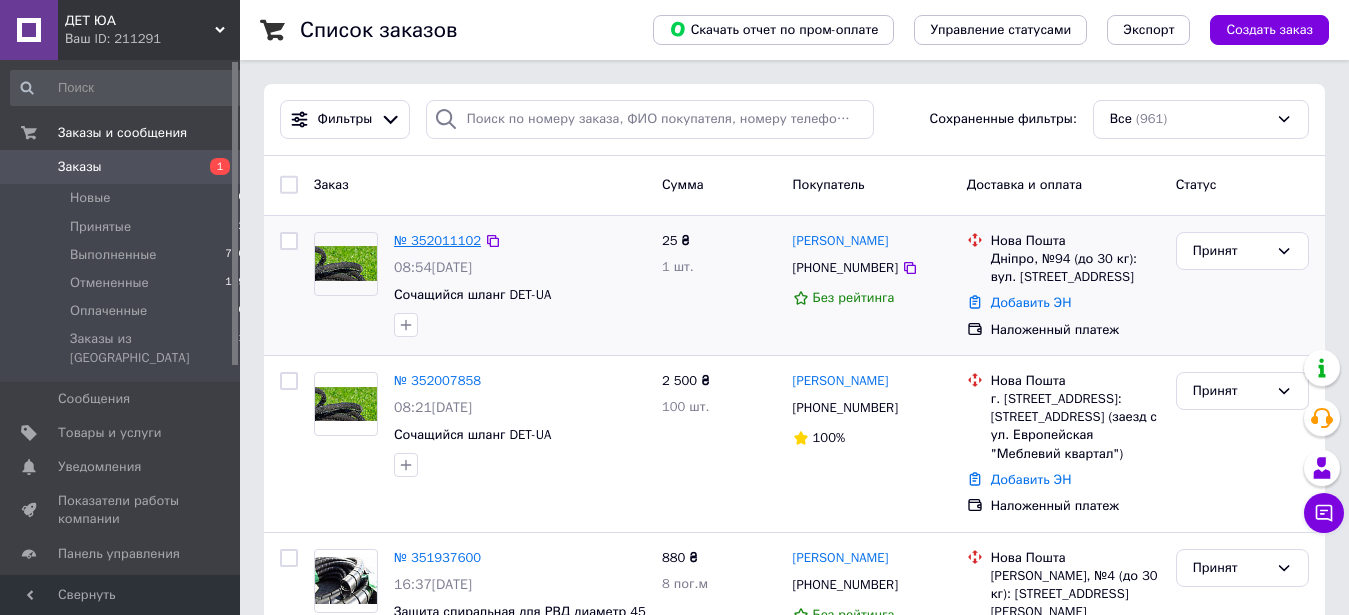 click on "№ 352011102" at bounding box center (437, 240) 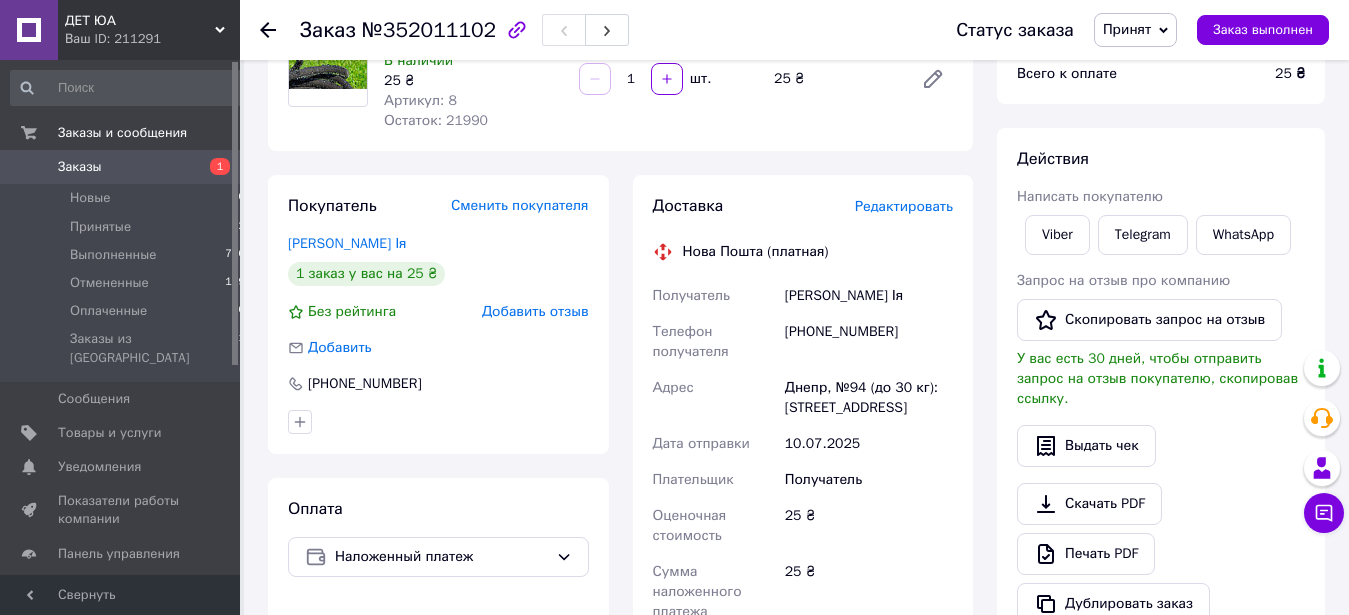 scroll, scrollTop: 102, scrollLeft: 0, axis: vertical 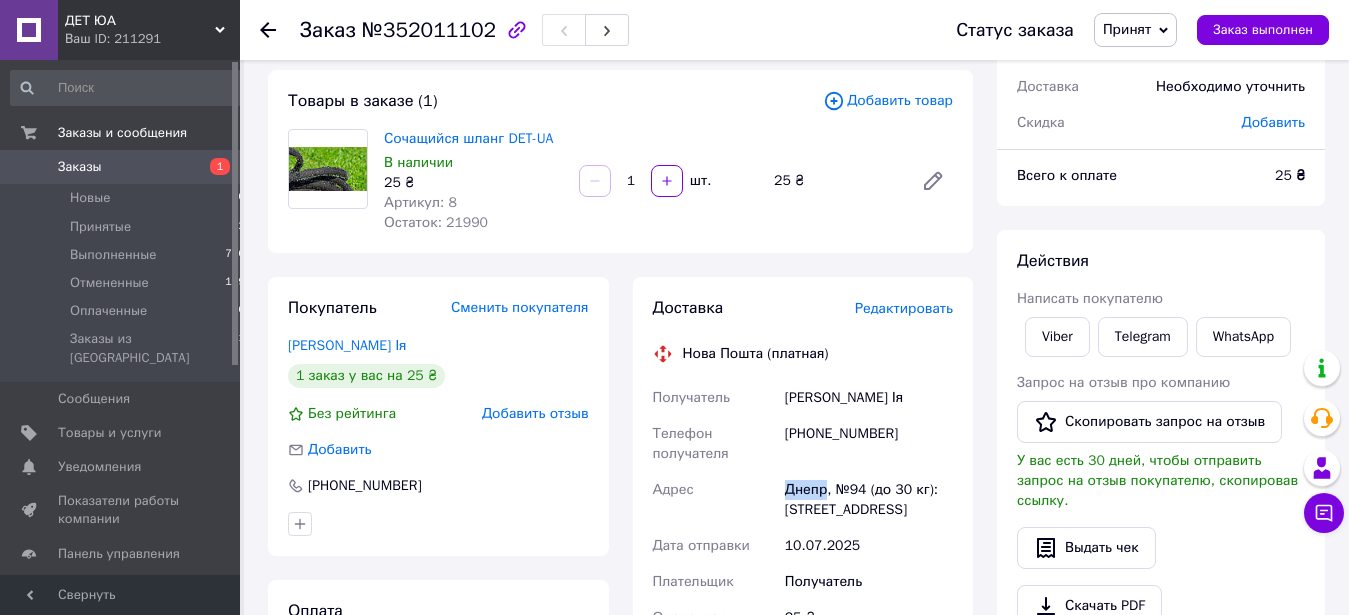 drag, startPoint x: 785, startPoint y: 489, endPoint x: 826, endPoint y: 489, distance: 41 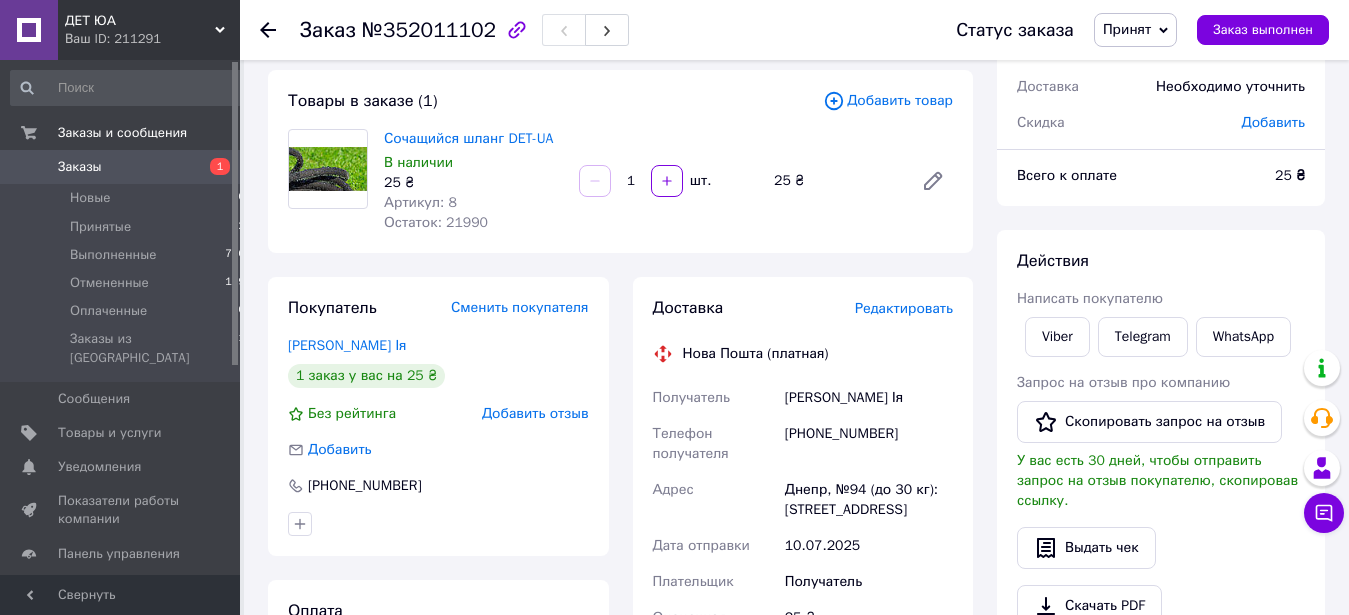click on "Адрес" at bounding box center [715, 500] 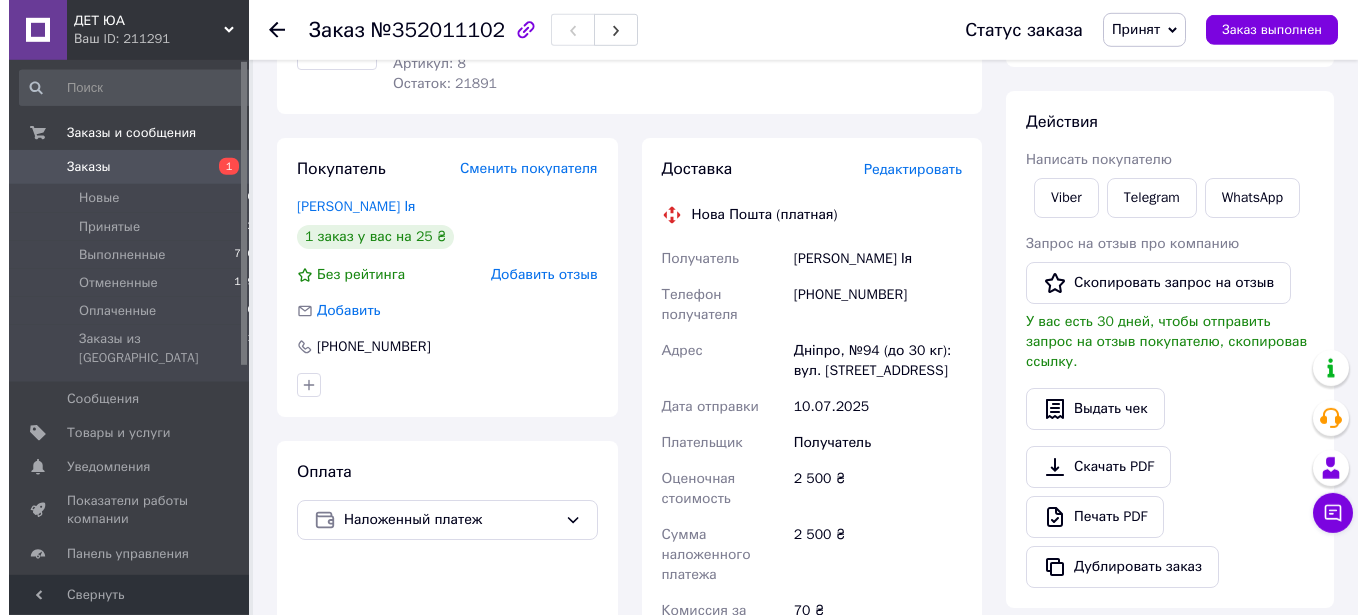 scroll, scrollTop: 204, scrollLeft: 0, axis: vertical 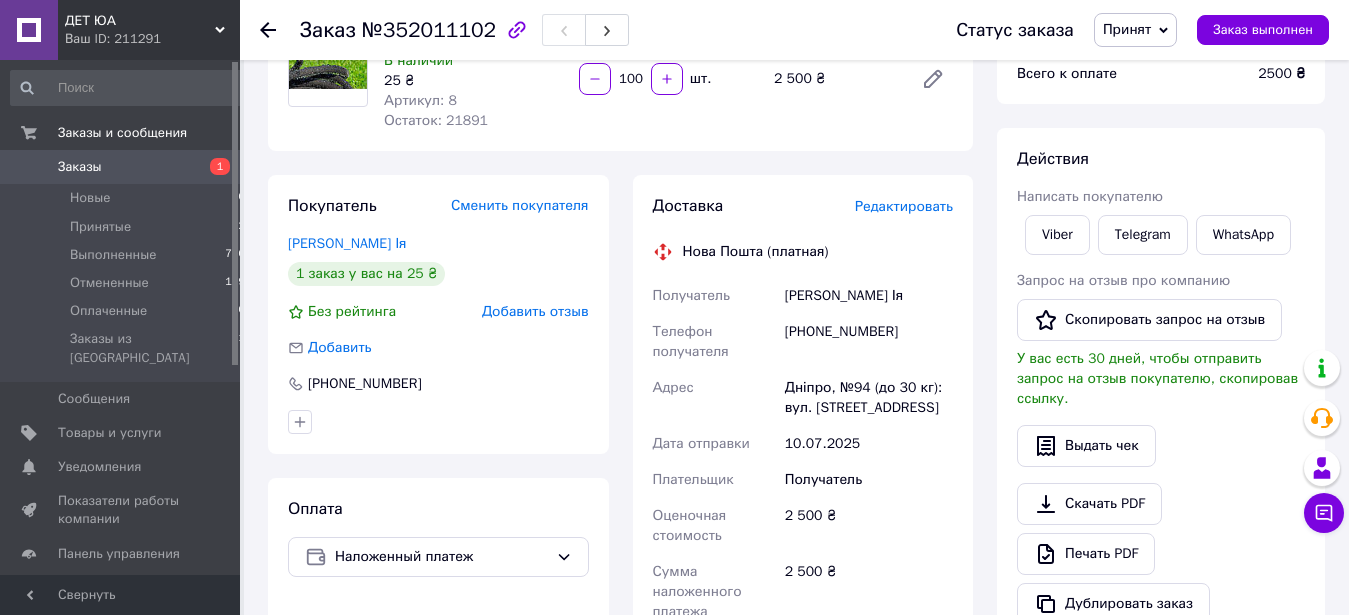 type on "100" 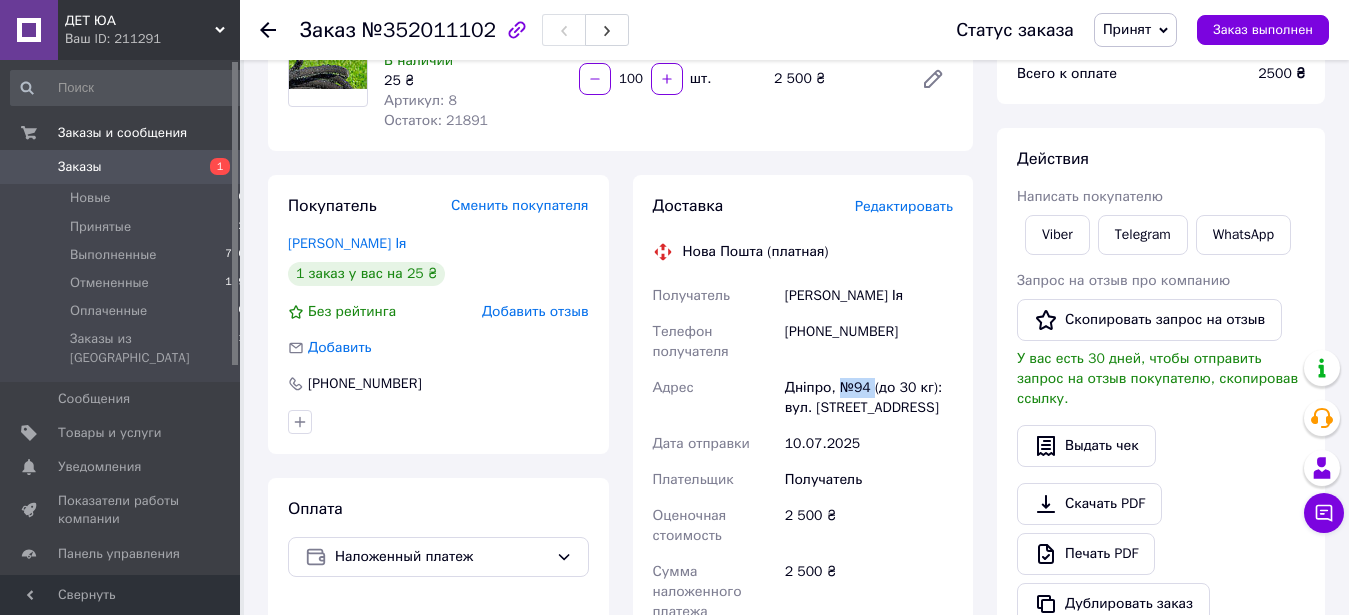 drag, startPoint x: 838, startPoint y: 384, endPoint x: 872, endPoint y: 389, distance: 34.36568 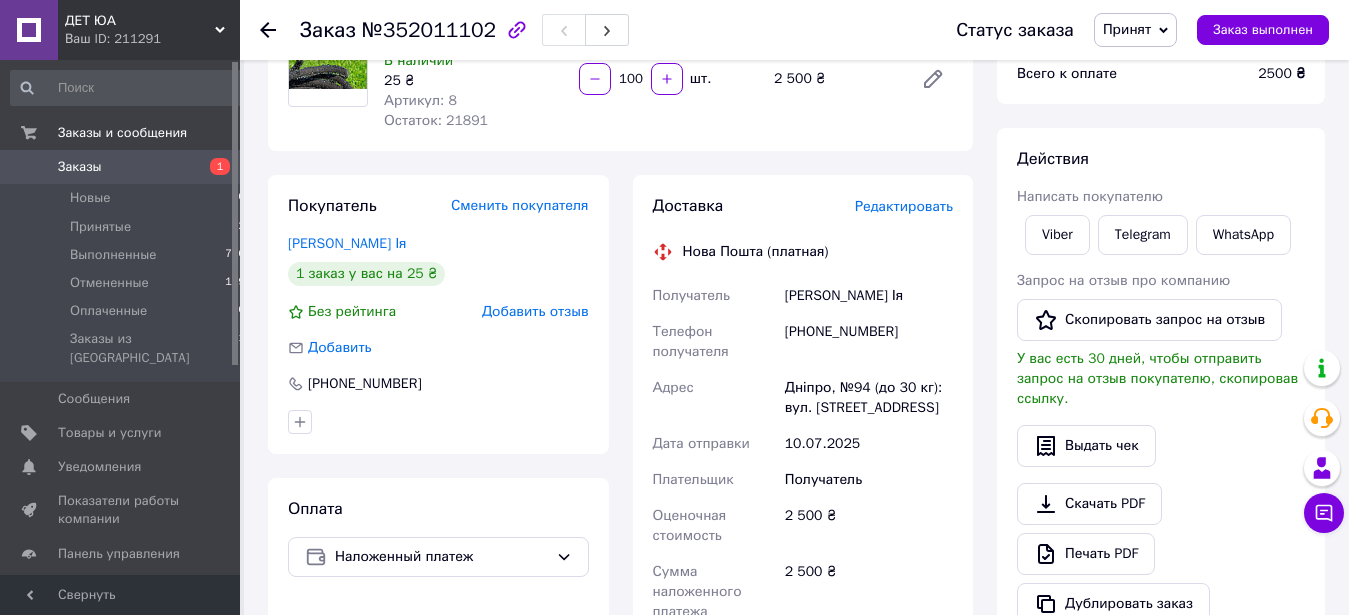 click on "Доставка Редактировать Нова Пошта (платная) Получатель Кірова Ія Телефон получателя +380679144989 Адрес Дніпро, №94 (до 30 кг): вул. Широка, 43б Дата отправки 10.07.2025 Плательщик Получатель Оценочная стоимость 2 500 ₴ Сумма наложенного платежа 2 500 ₴ Комиссия за наложенный платёж 70 ₴ Плательщик комиссии наложенного платежа Получатель Передать номер или Сгенерировать ЭН Плательщик Получатель Отправитель Фамилия получателя Кірова Имя получателя Ія Отчество получателя Телефон получателя +380679144989 Тип доставки В отделении Курьером В почтомате Город -- Не выбрано -- 2500" at bounding box center [803, 595] 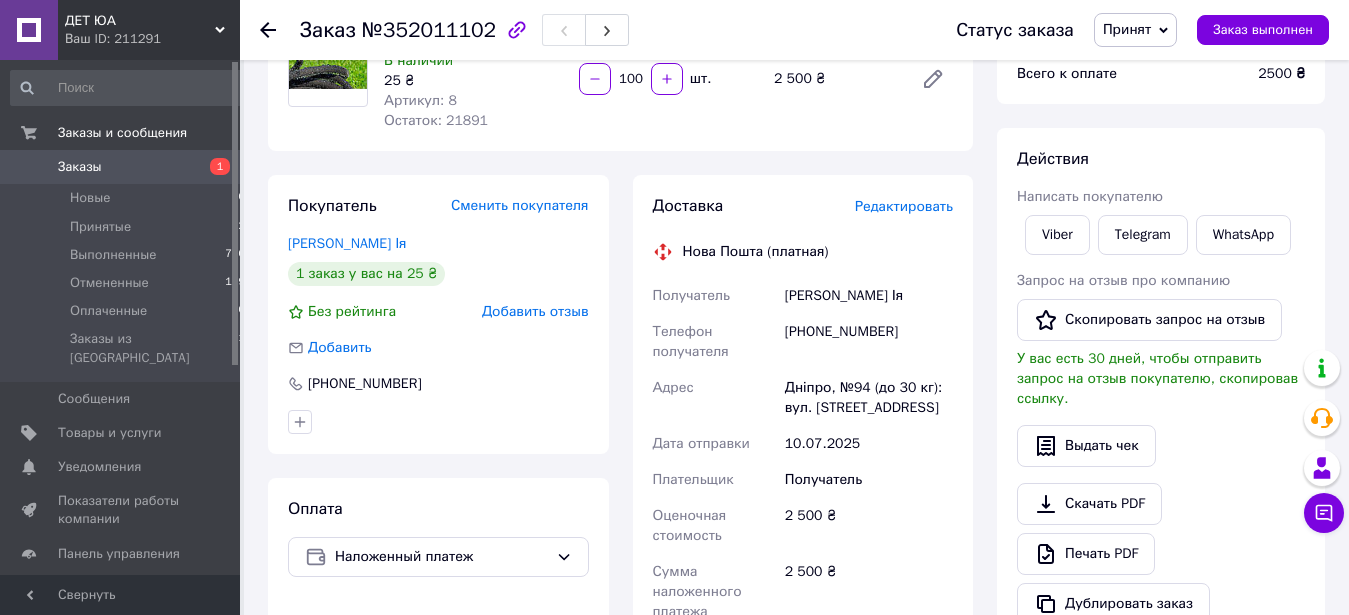 click on "Редактировать" at bounding box center (904, 206) 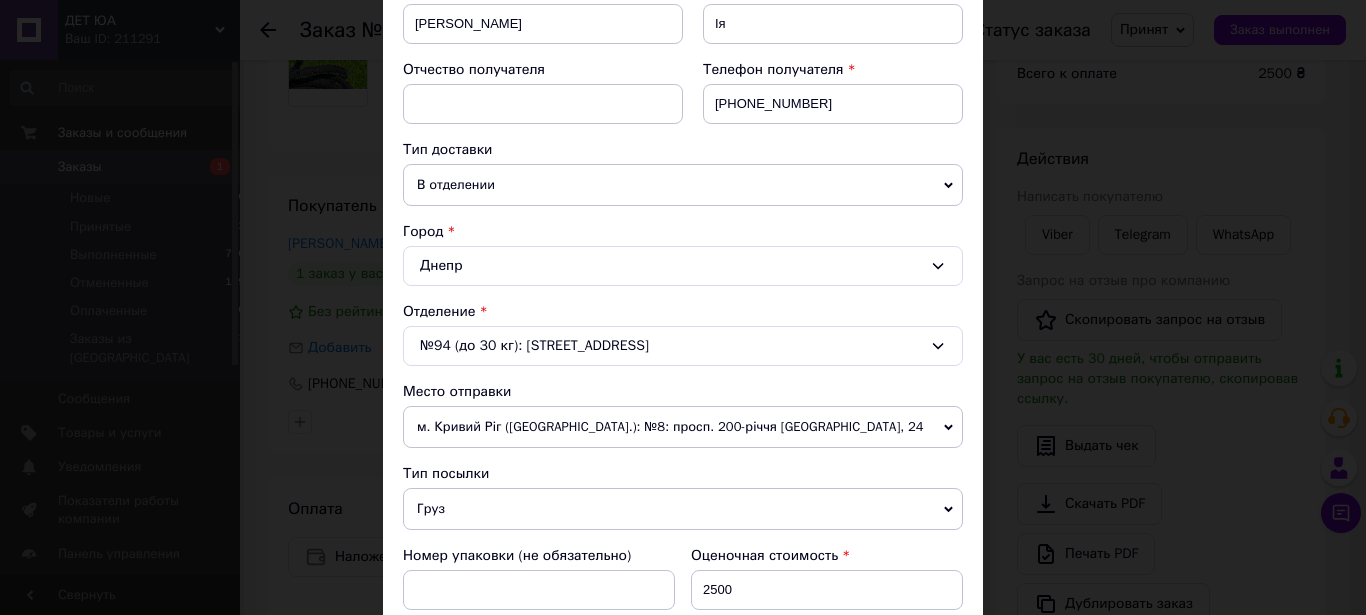 scroll, scrollTop: 342, scrollLeft: 0, axis: vertical 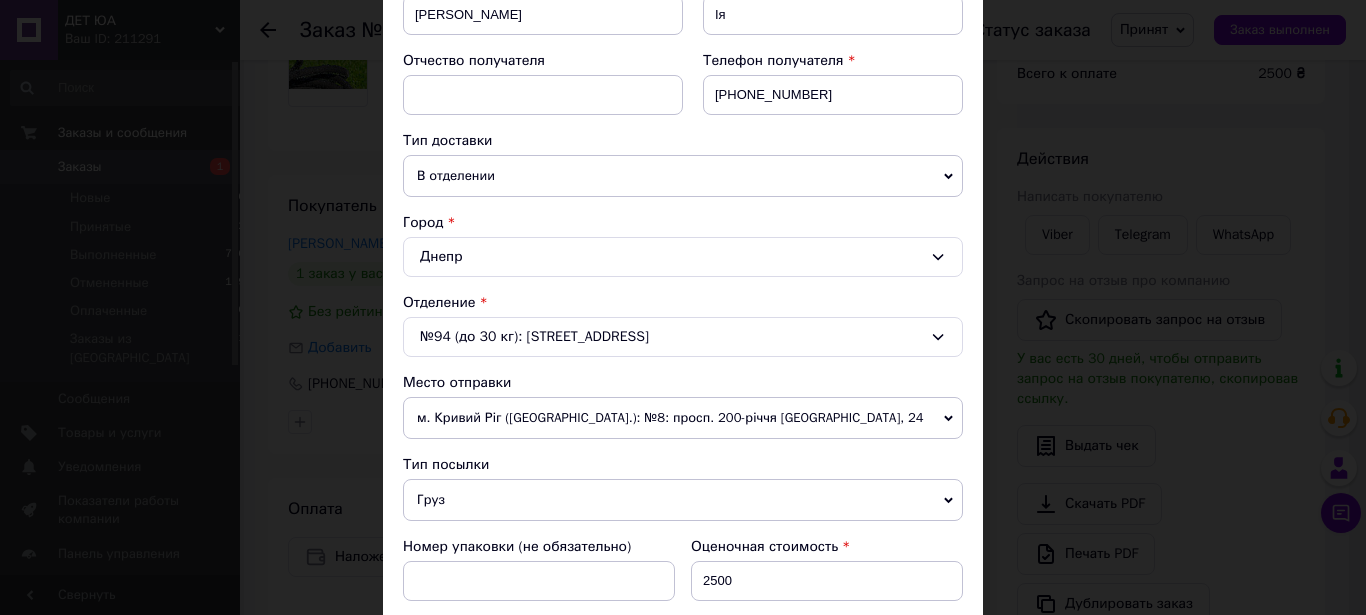 click on "№94 (до 30 кг): ул. Широкая, 43б" at bounding box center (683, 337) 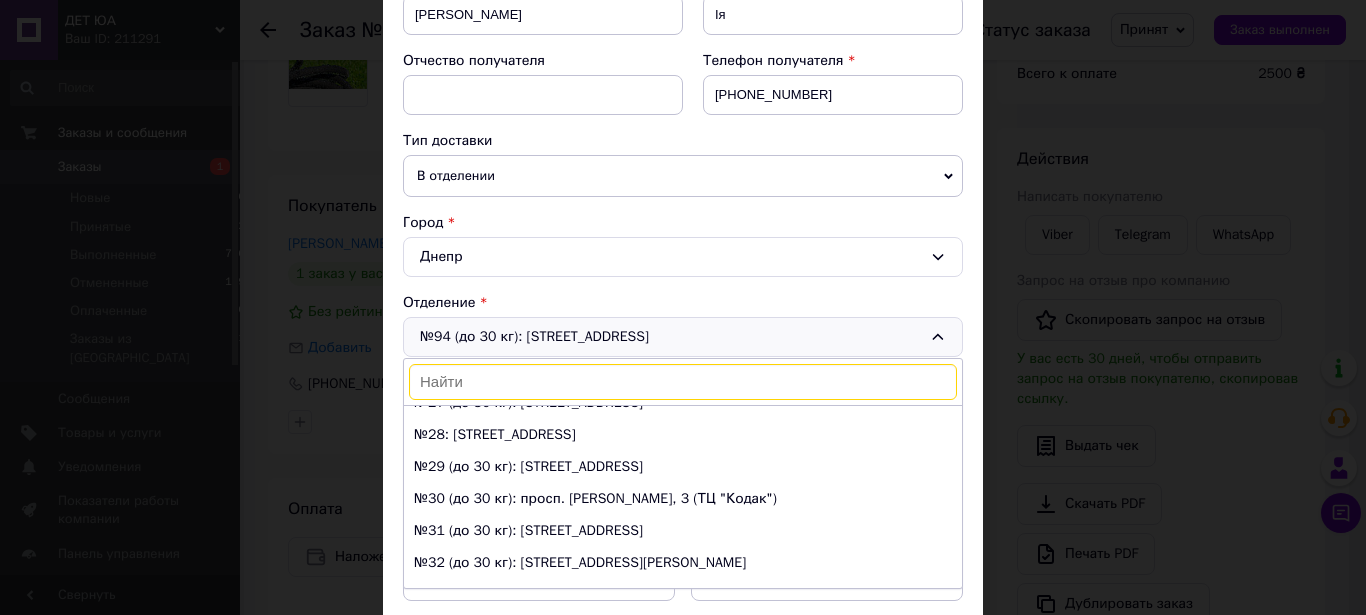 scroll, scrollTop: 824, scrollLeft: 0, axis: vertical 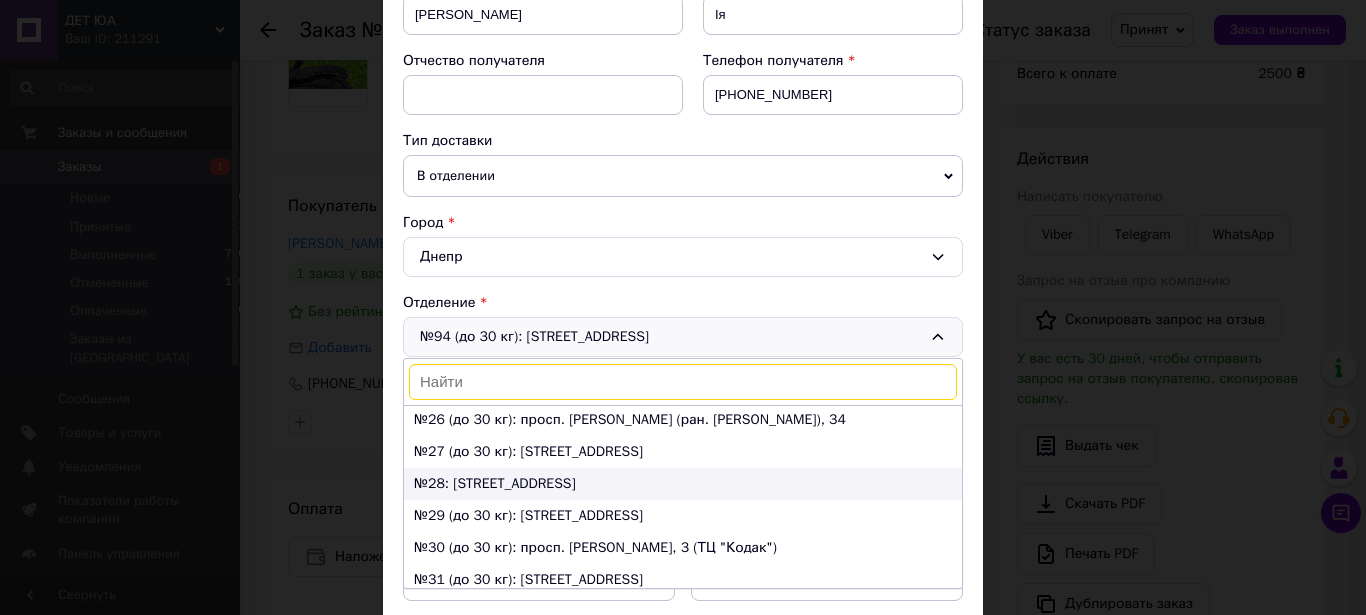 click on "№28: ул. Березинская, 58" at bounding box center [683, 484] 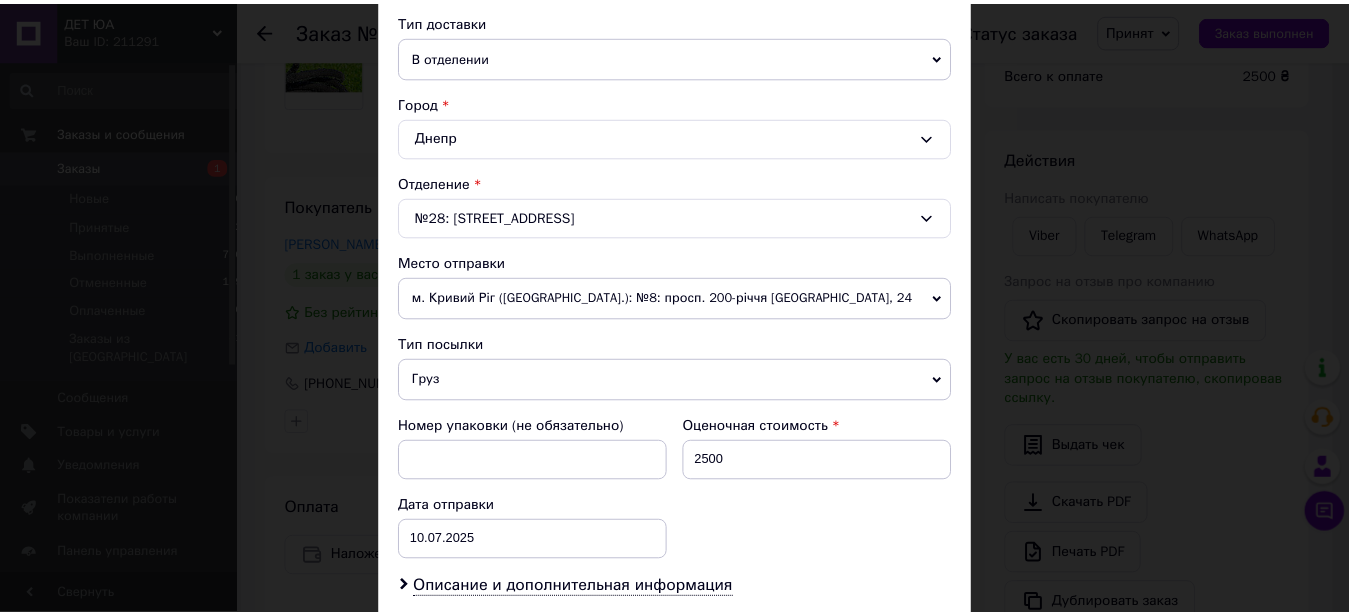 scroll, scrollTop: 911, scrollLeft: 0, axis: vertical 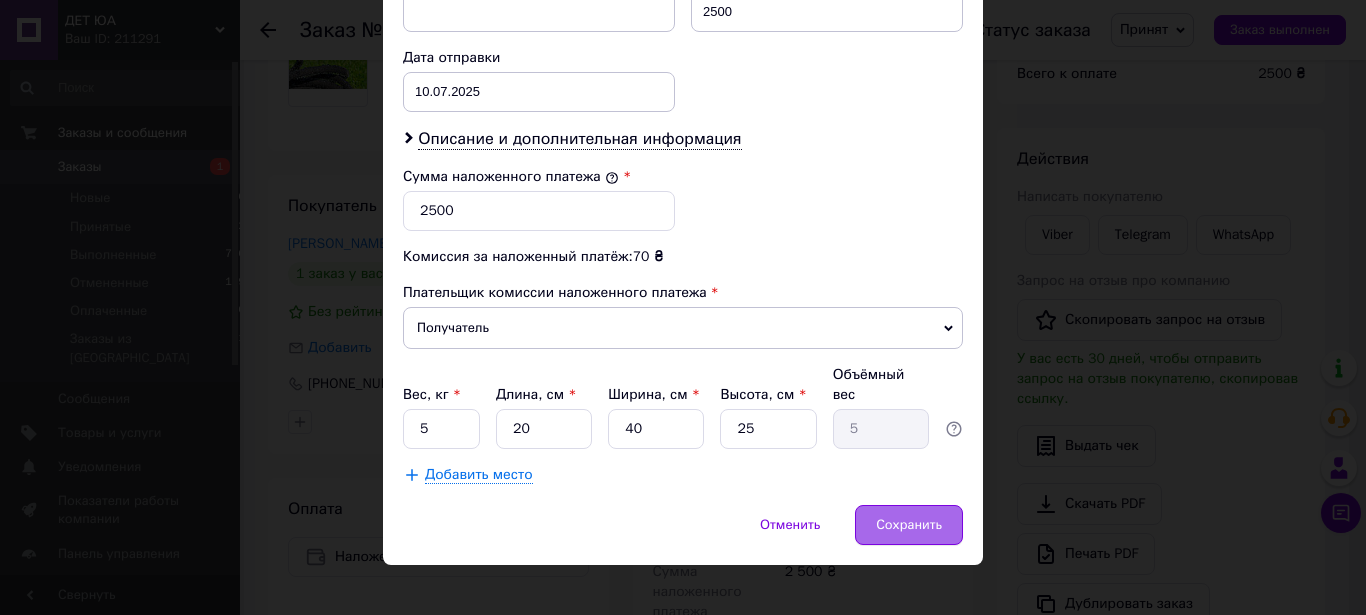 click on "Сохранить" at bounding box center [909, 525] 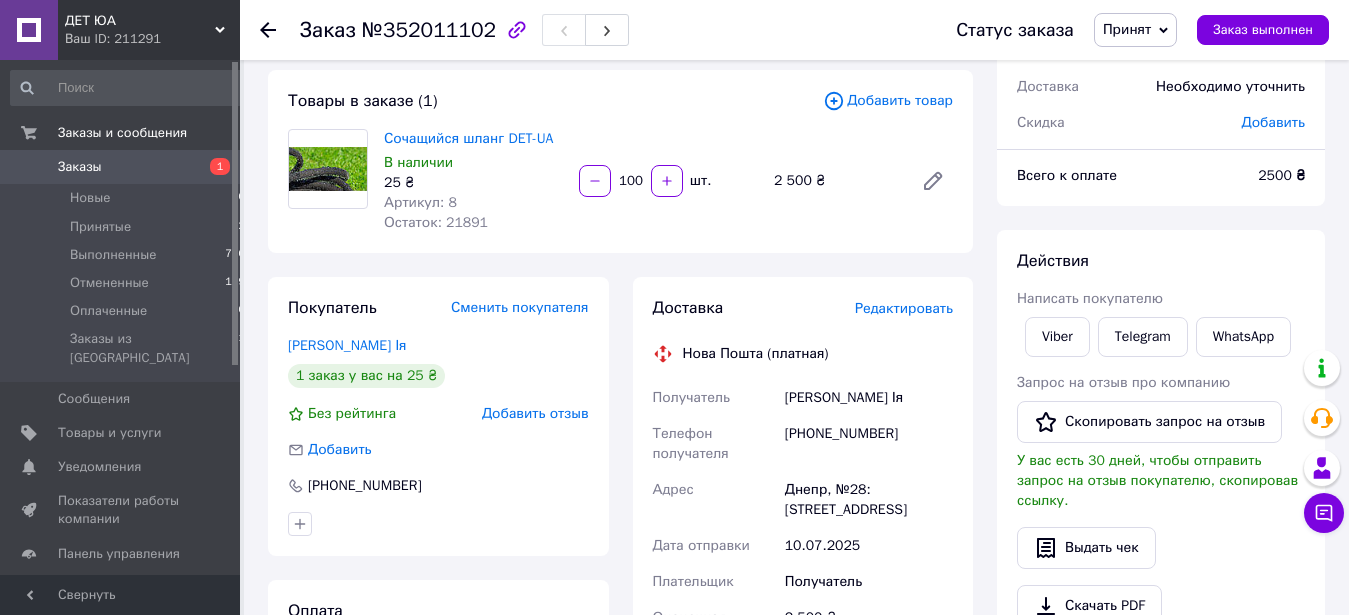 scroll, scrollTop: 0, scrollLeft: 0, axis: both 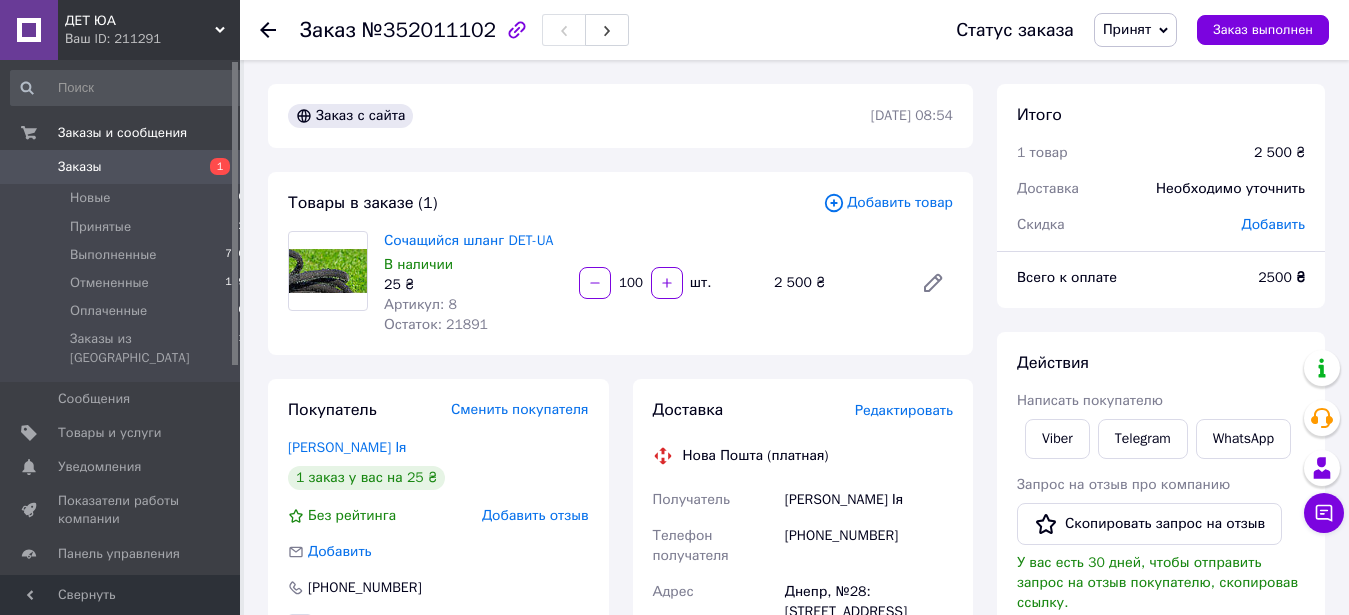 click 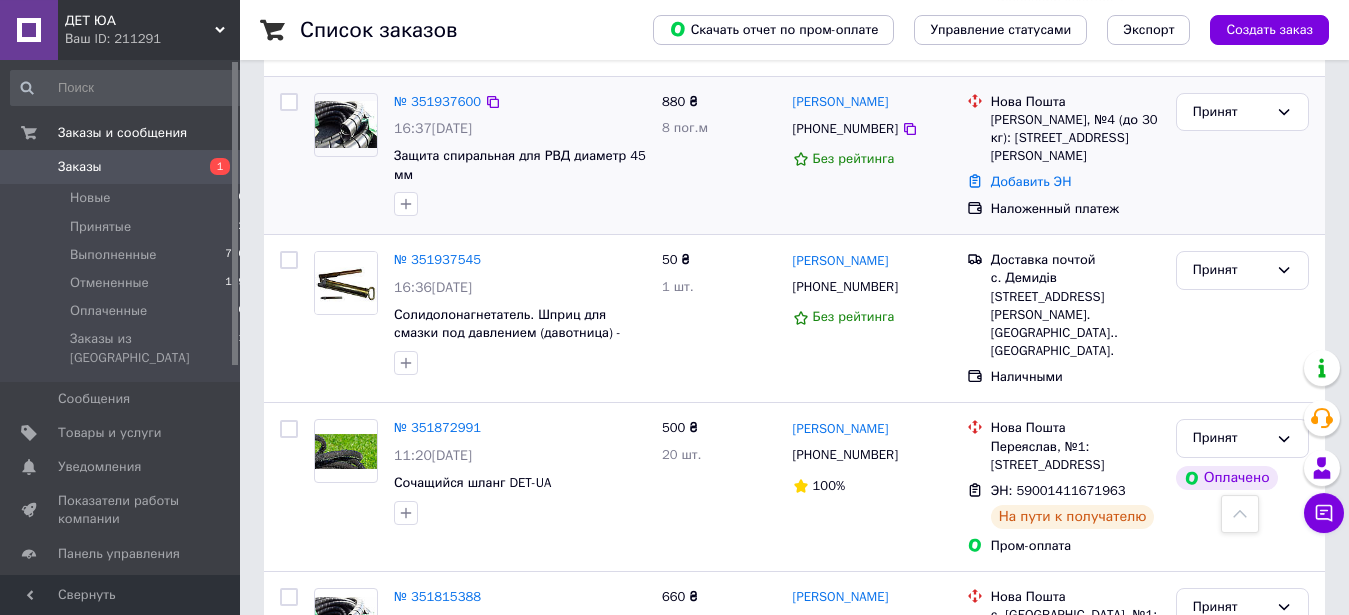 scroll, scrollTop: 510, scrollLeft: 0, axis: vertical 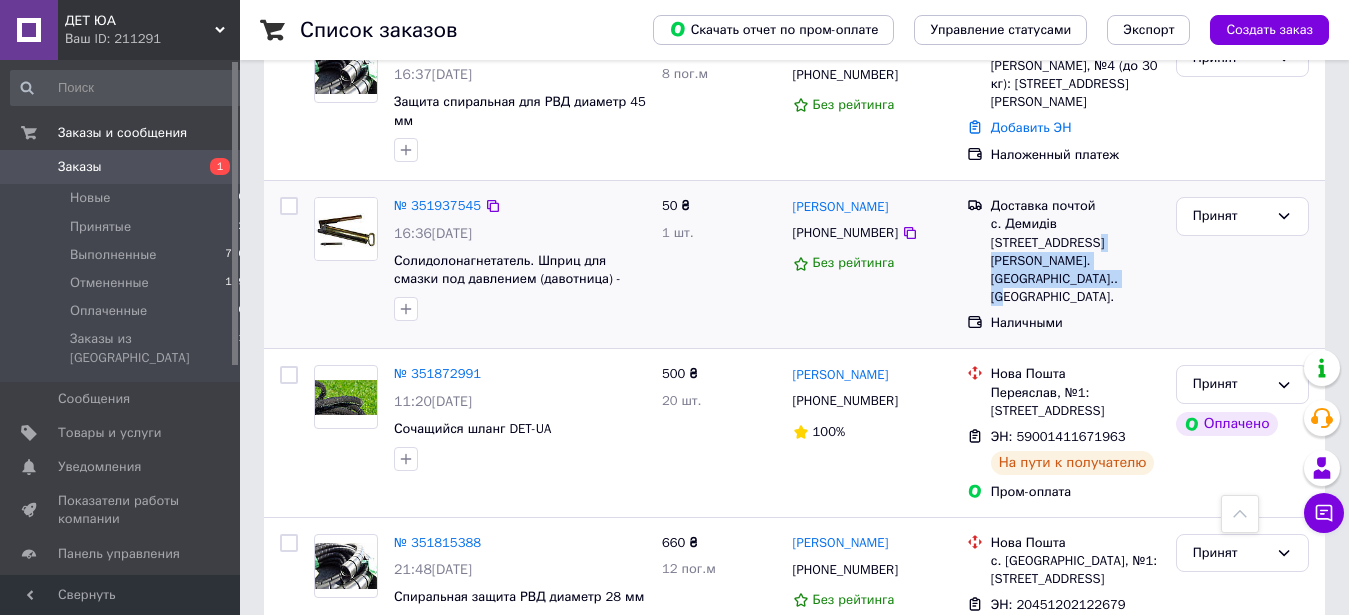 drag, startPoint x: 991, startPoint y: 259, endPoint x: 1125, endPoint y: 281, distance: 135.79396 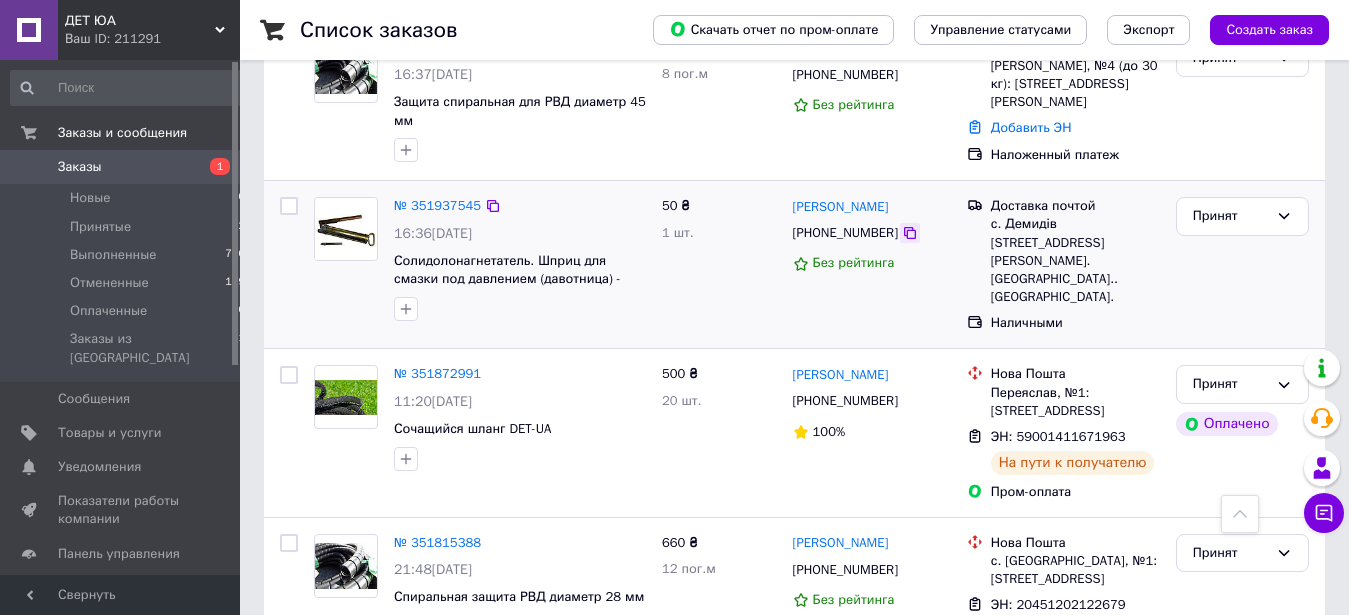 click 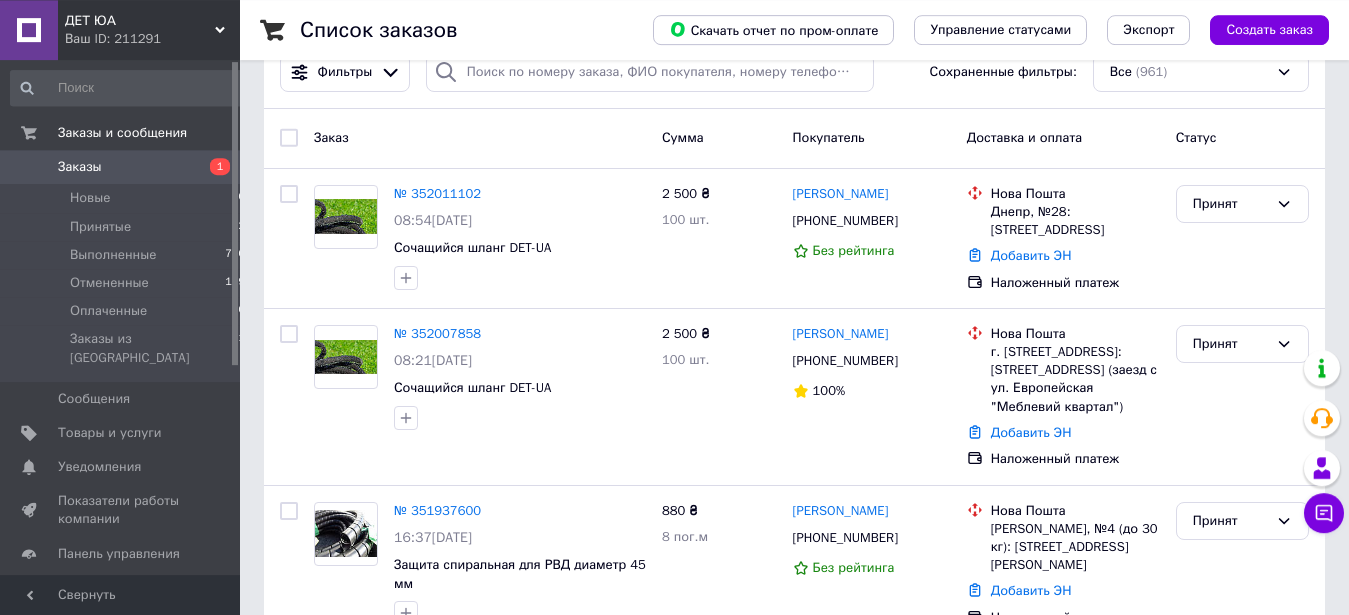 scroll, scrollTop: 0, scrollLeft: 0, axis: both 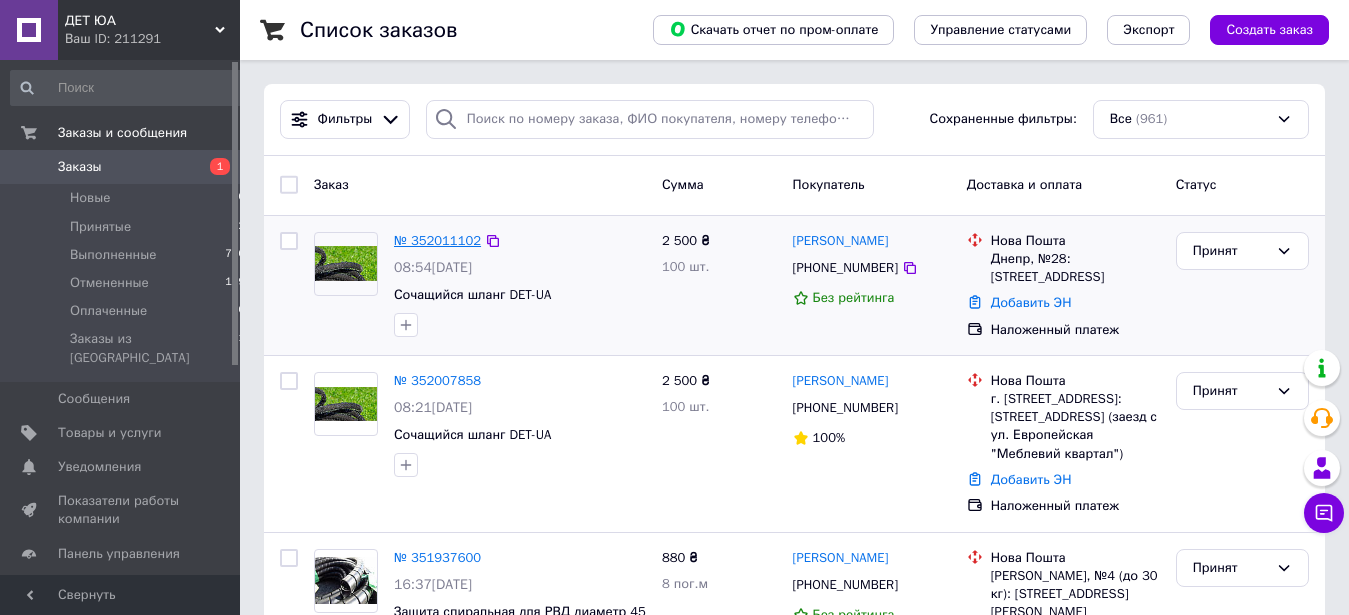 click on "№ 352011102" at bounding box center [437, 240] 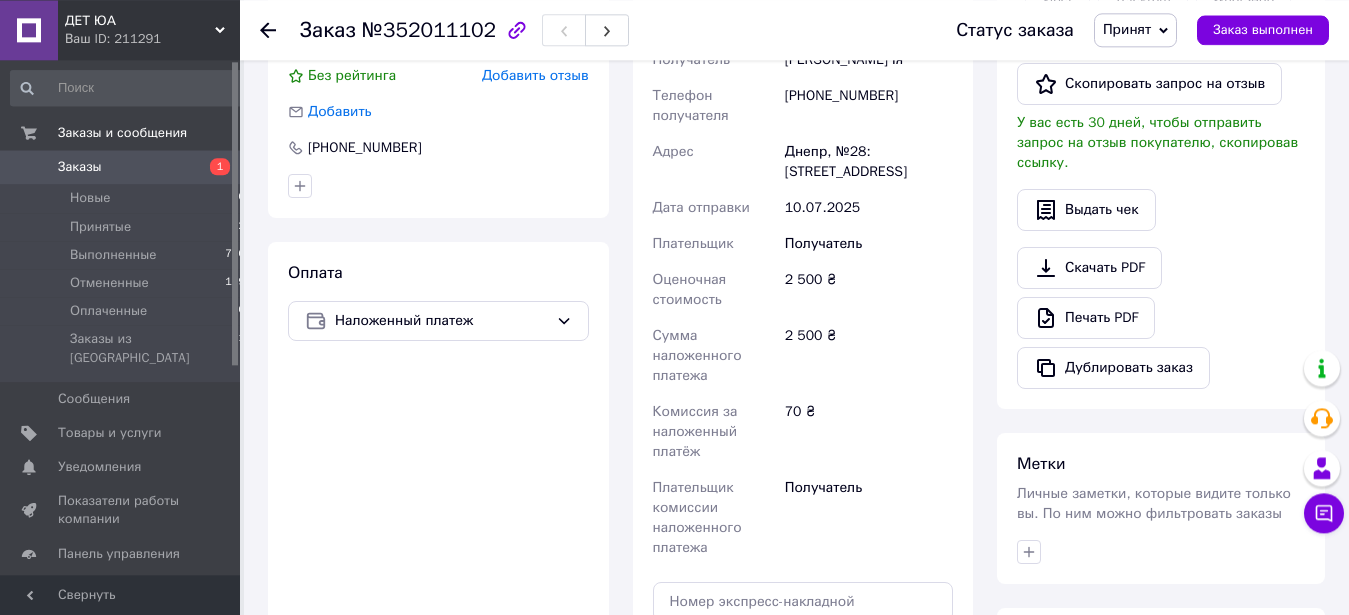 scroll, scrollTop: 612, scrollLeft: 0, axis: vertical 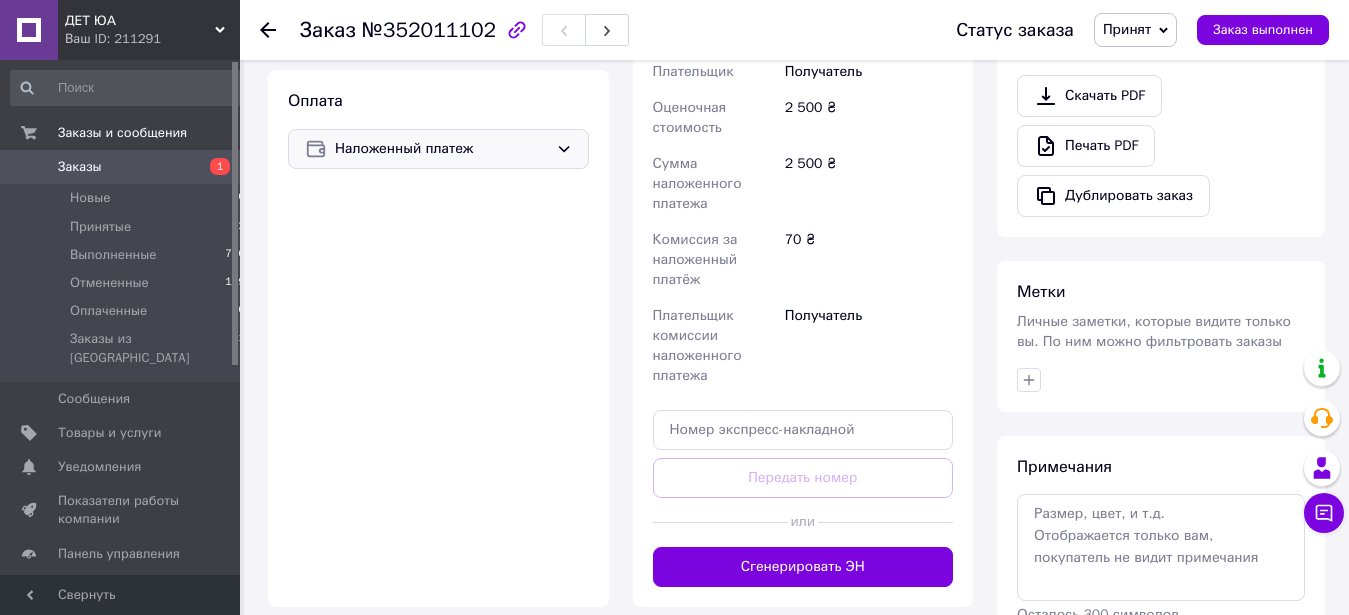 click on "Наложенный платеж" at bounding box center [441, 149] 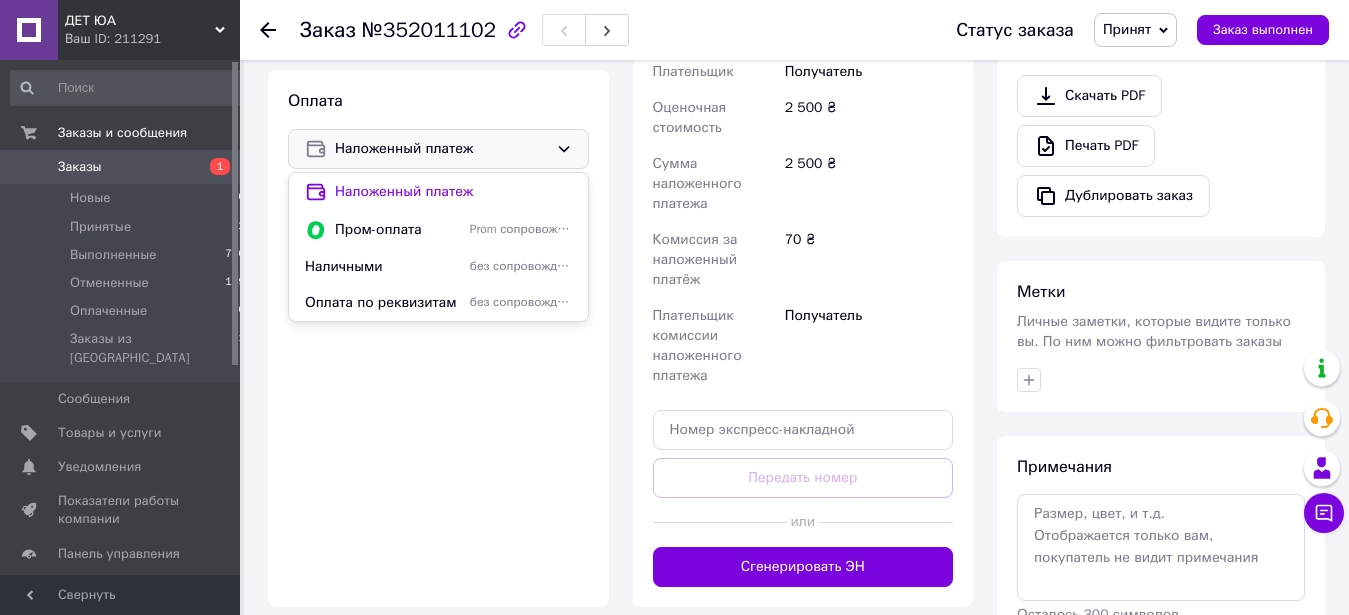 click on "Оплата Наложенный платеж Наложенный платеж Пром-оплата Prom сопровождает покупку Наличными без сопровождения Prom Оплата по реквизитам без сопровождения Prom" at bounding box center [438, 338] 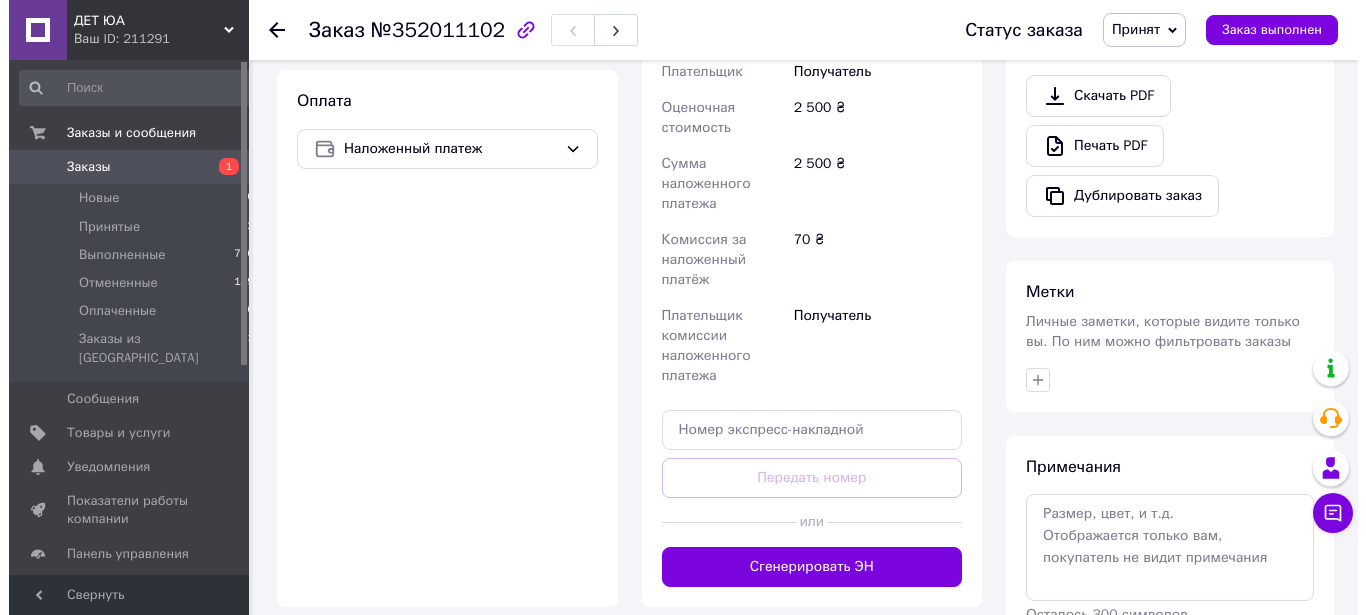 scroll, scrollTop: 204, scrollLeft: 0, axis: vertical 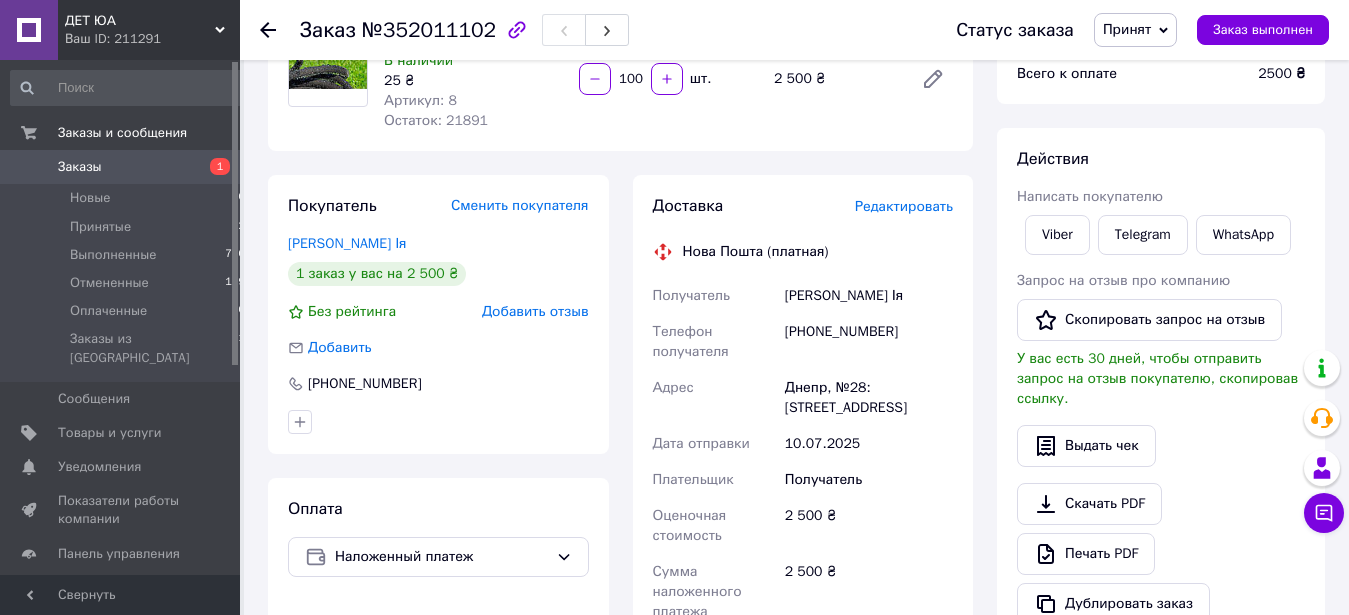 click on "Редактировать" at bounding box center (904, 206) 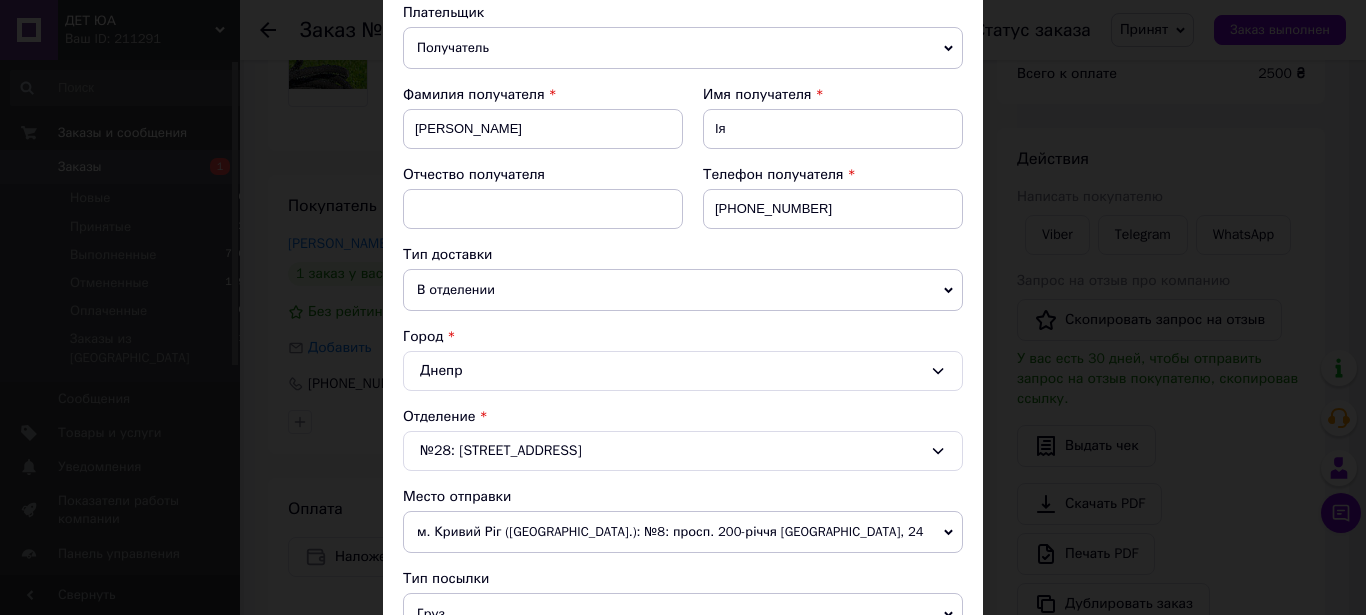 scroll, scrollTop: 342, scrollLeft: 0, axis: vertical 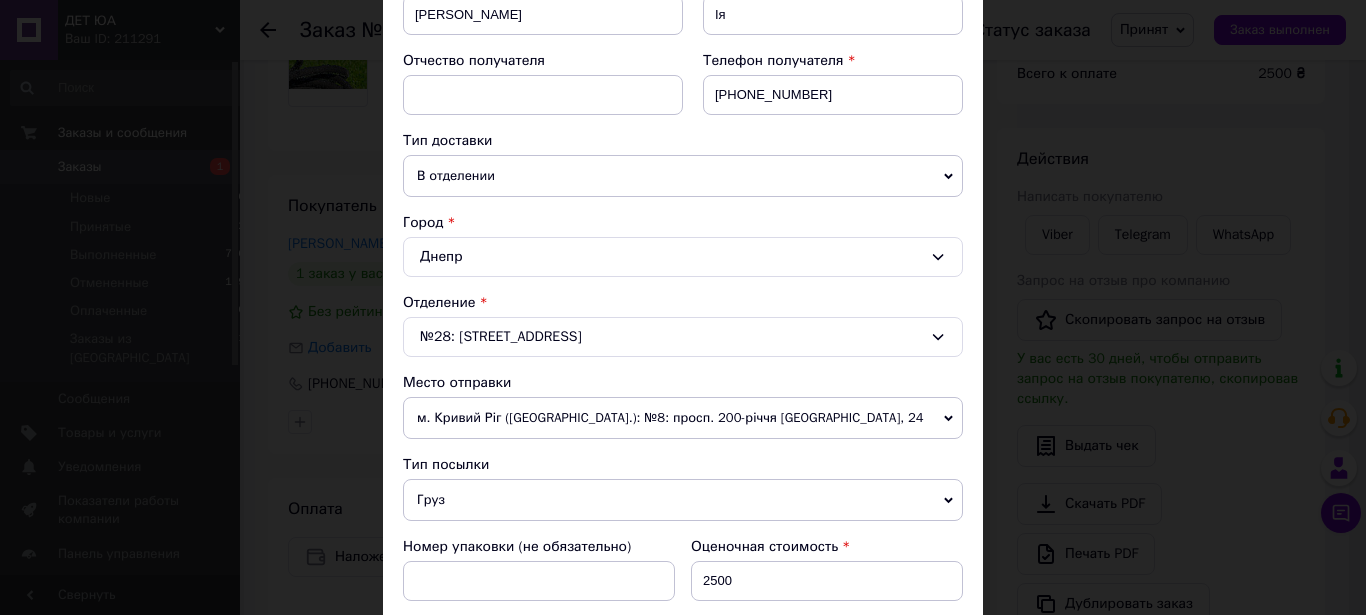 click on "В отделении" at bounding box center (683, 176) 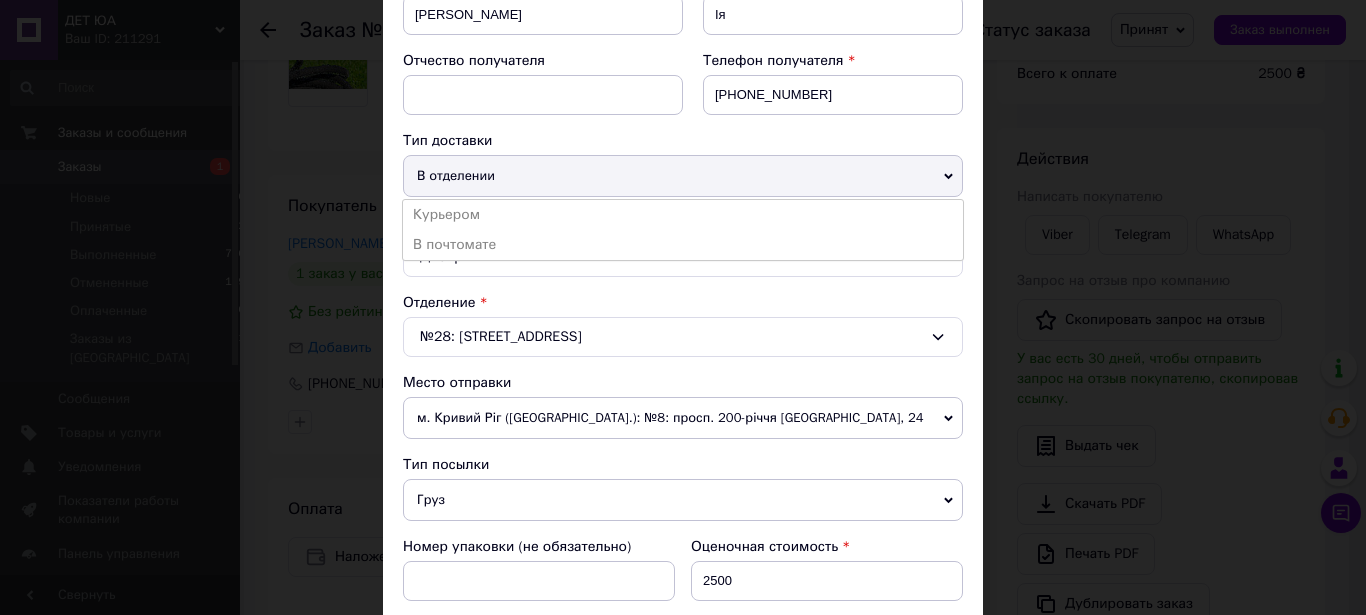 click on "В отделении" at bounding box center [683, 176] 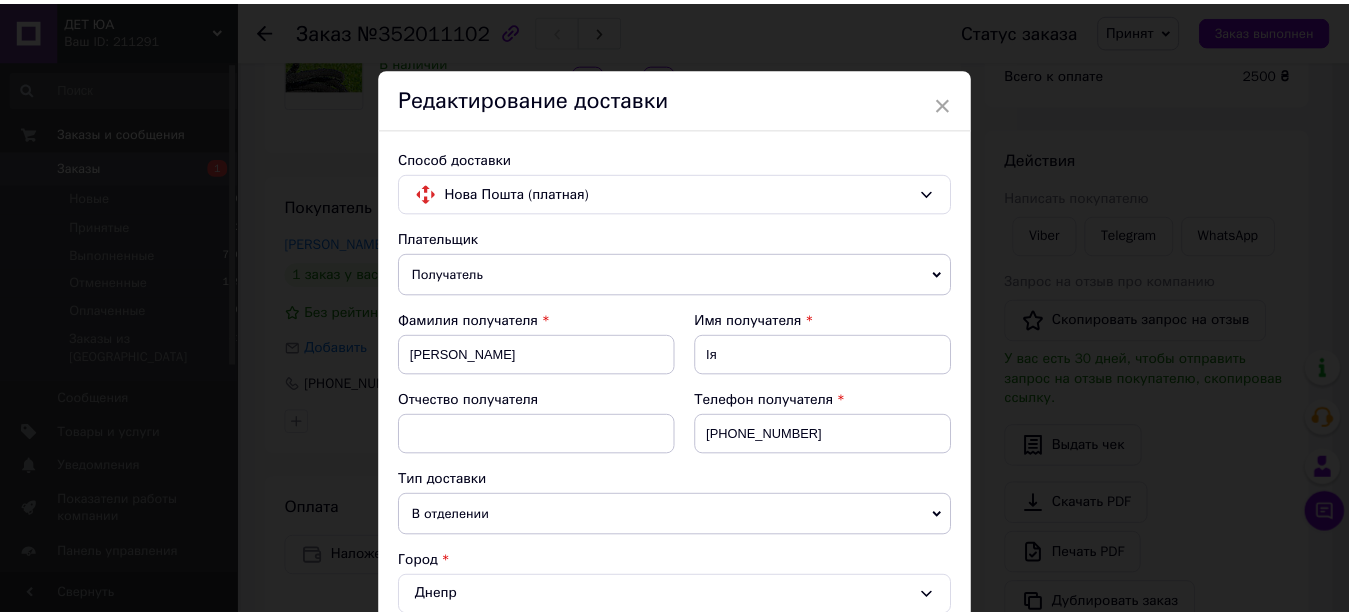 scroll, scrollTop: 0, scrollLeft: 0, axis: both 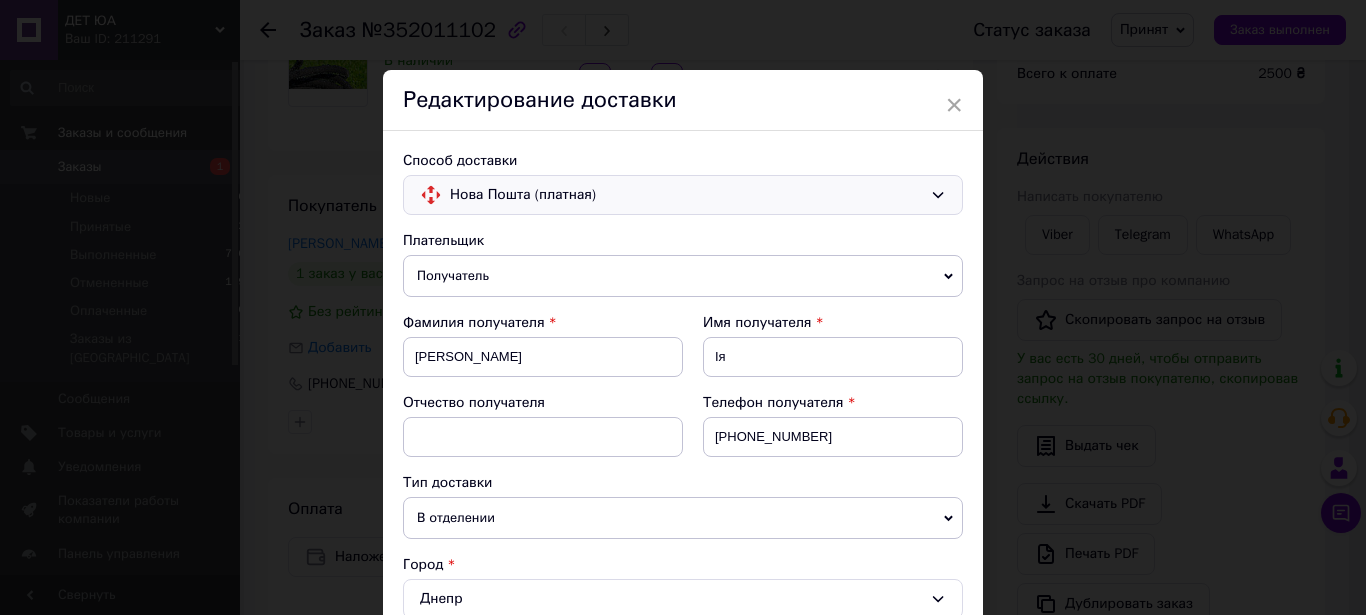click on "Нова Пошта (платная)" at bounding box center [683, 195] 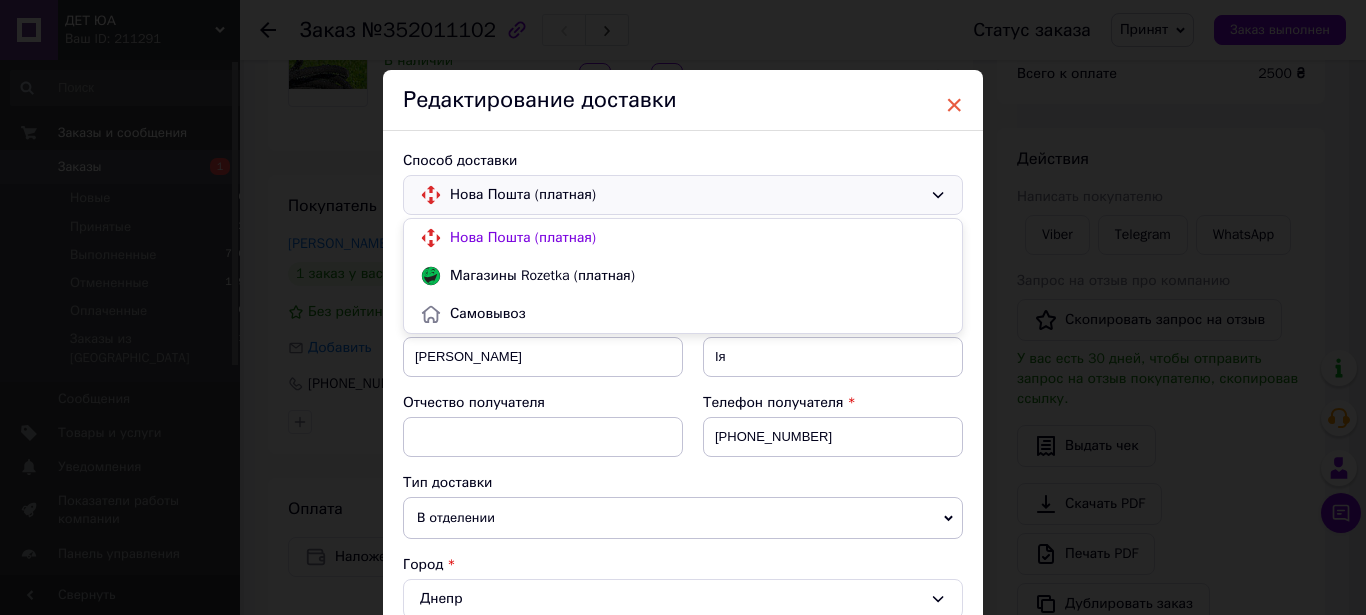 click on "×" at bounding box center [954, 105] 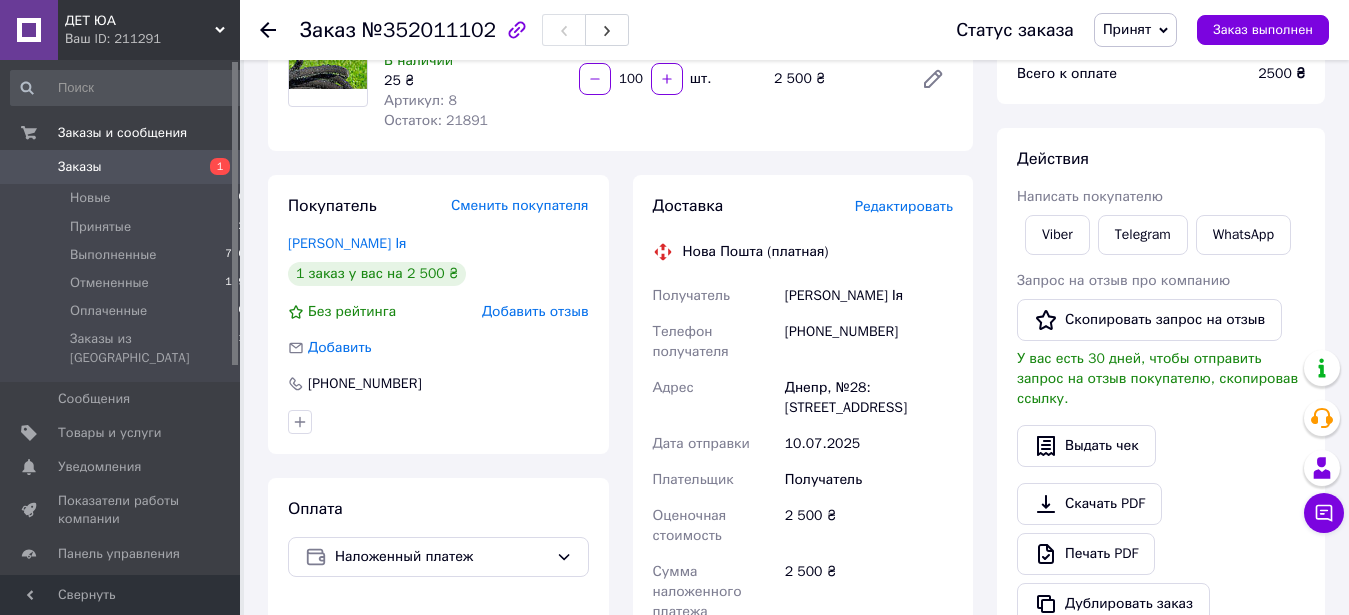 click 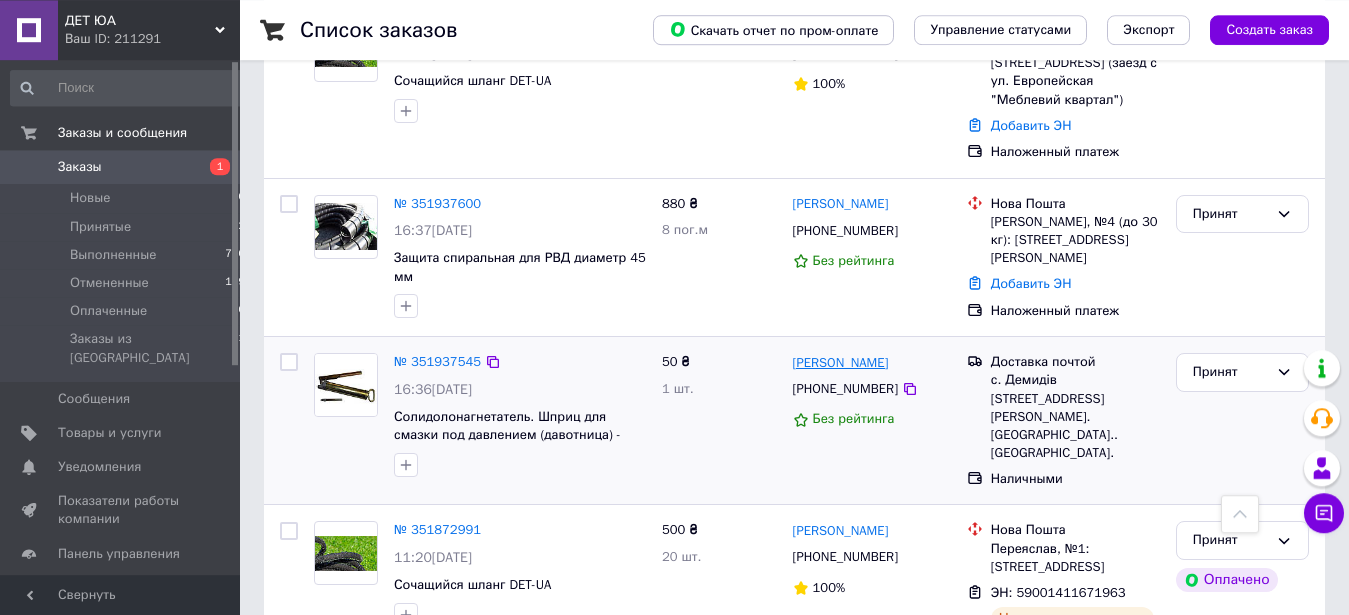 scroll, scrollTop: 408, scrollLeft: 0, axis: vertical 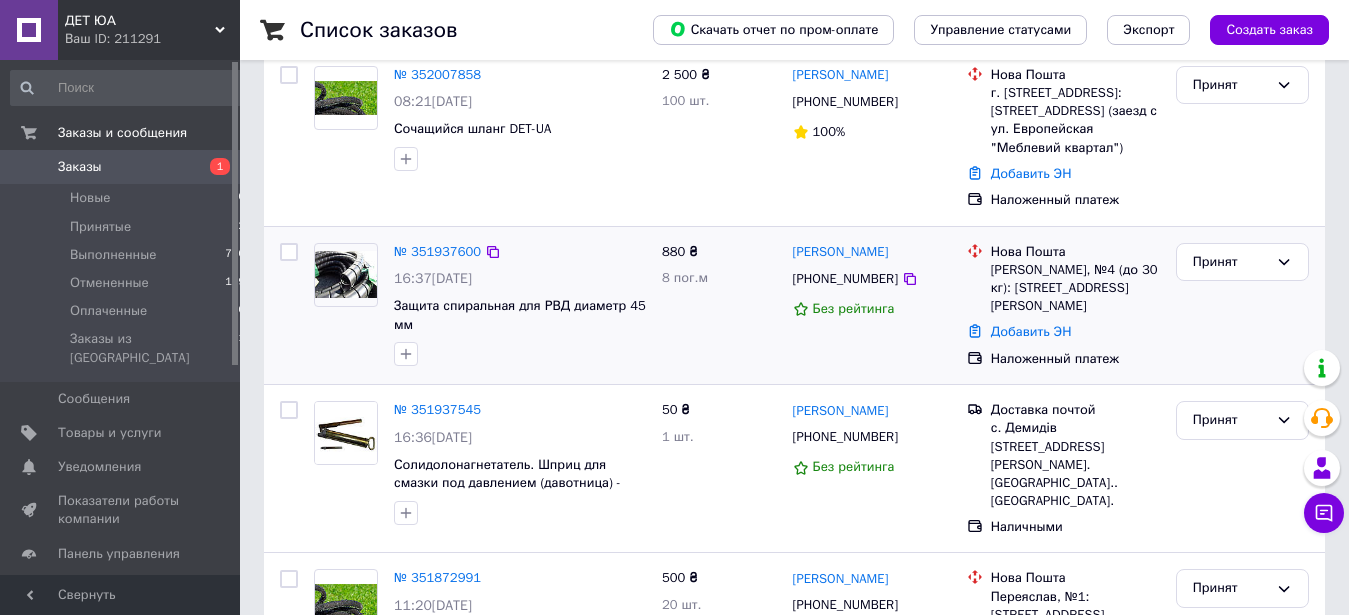 click on "880 ₴ 8 пог.м" at bounding box center [719, 306] 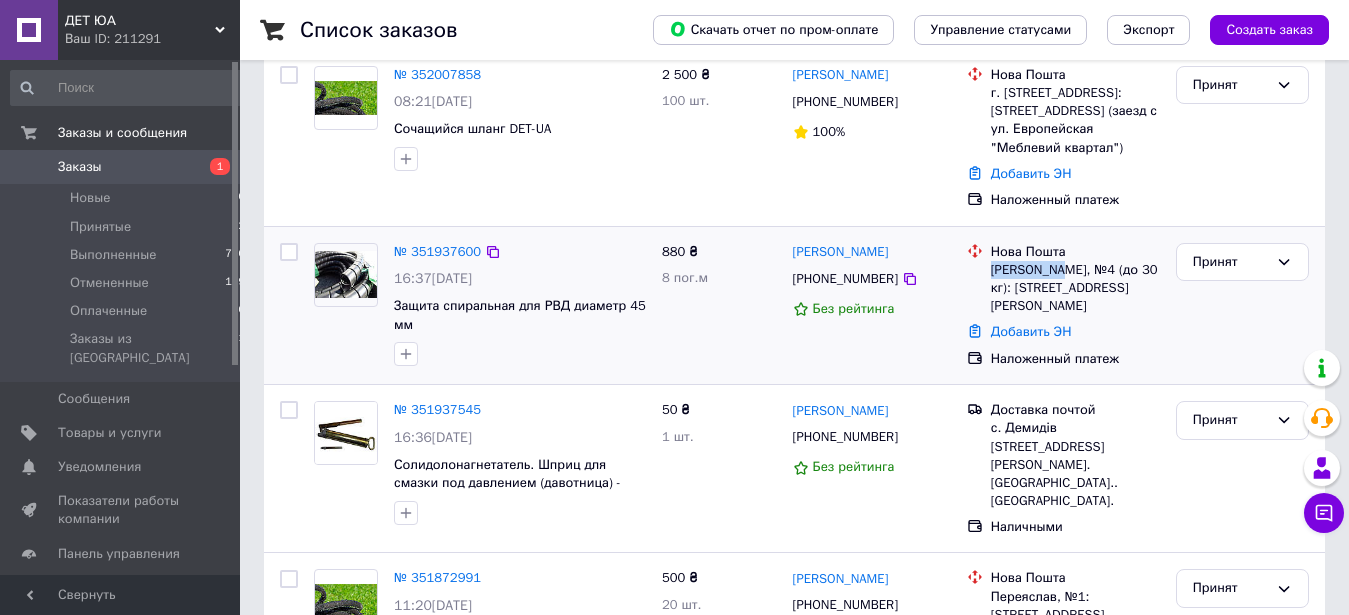 drag, startPoint x: 993, startPoint y: 288, endPoint x: 1064, endPoint y: 289, distance: 71.00704 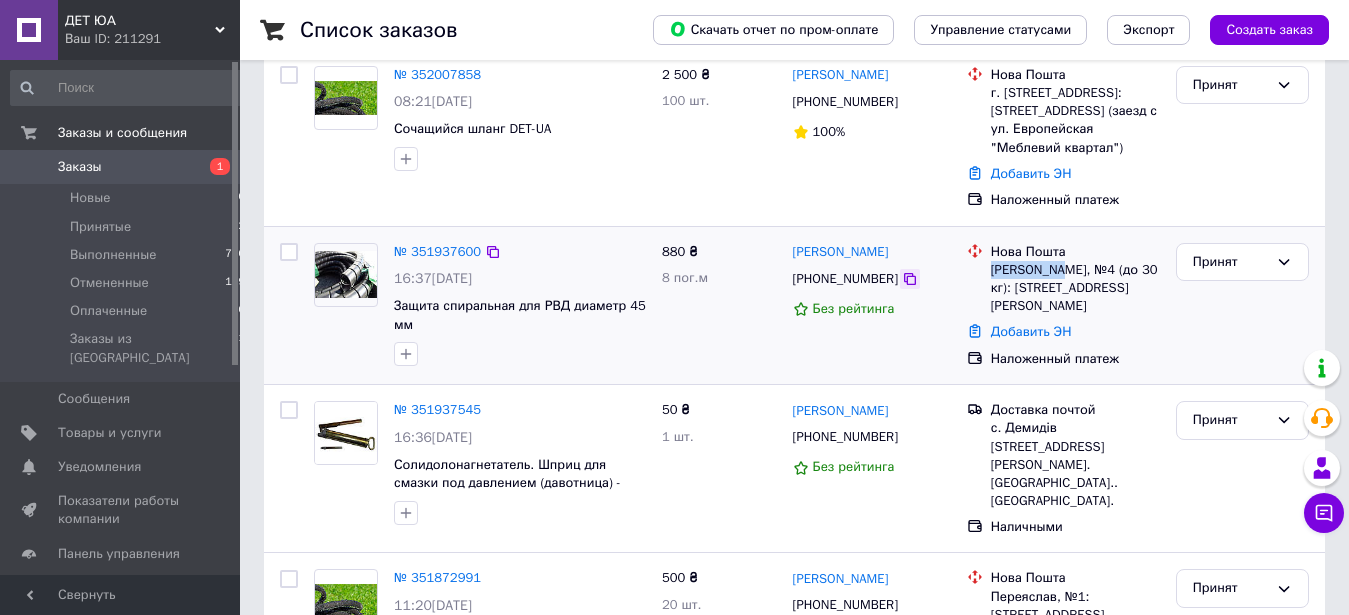 click 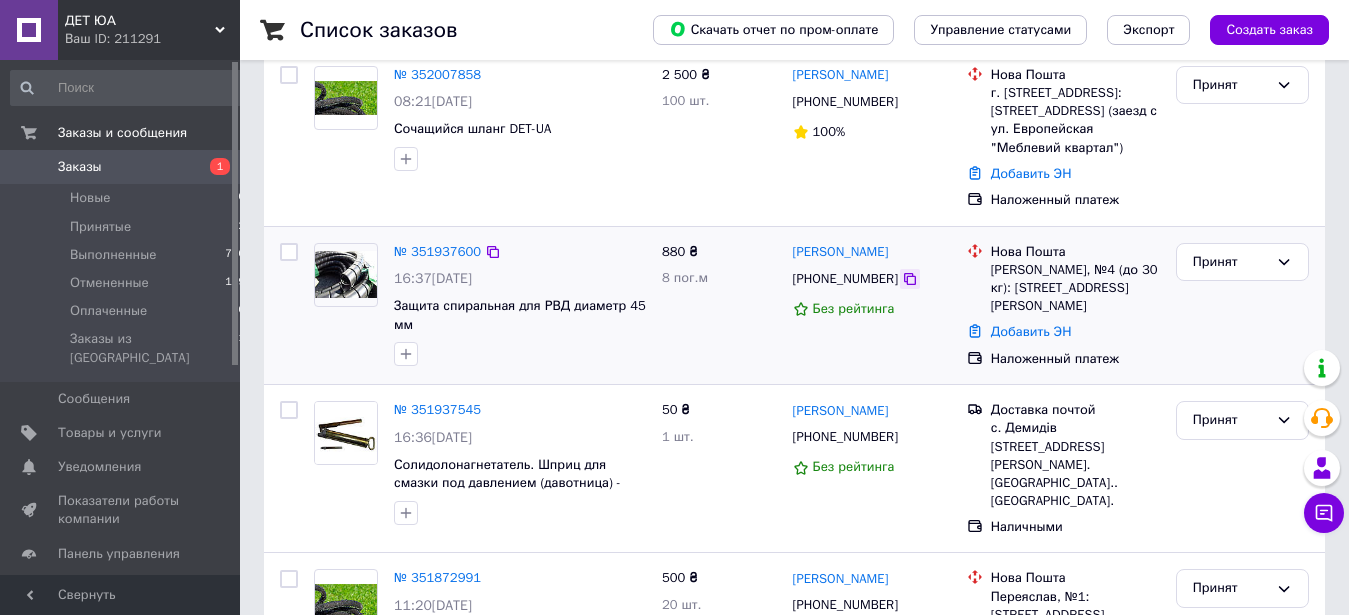 click 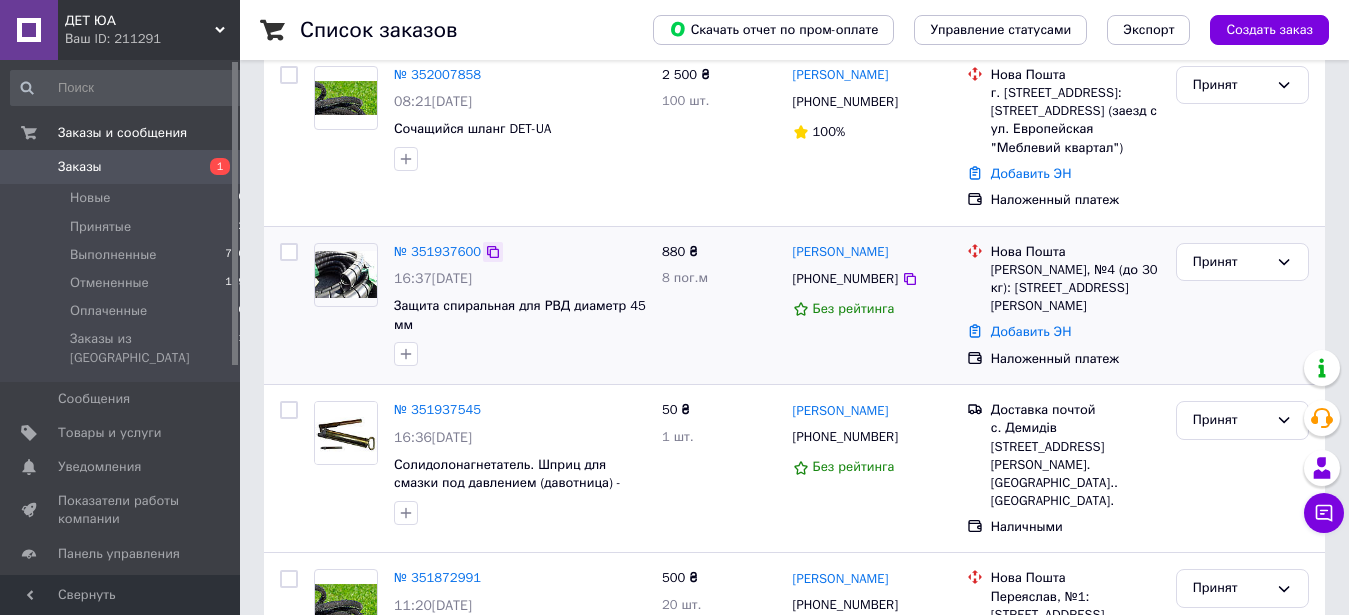 click 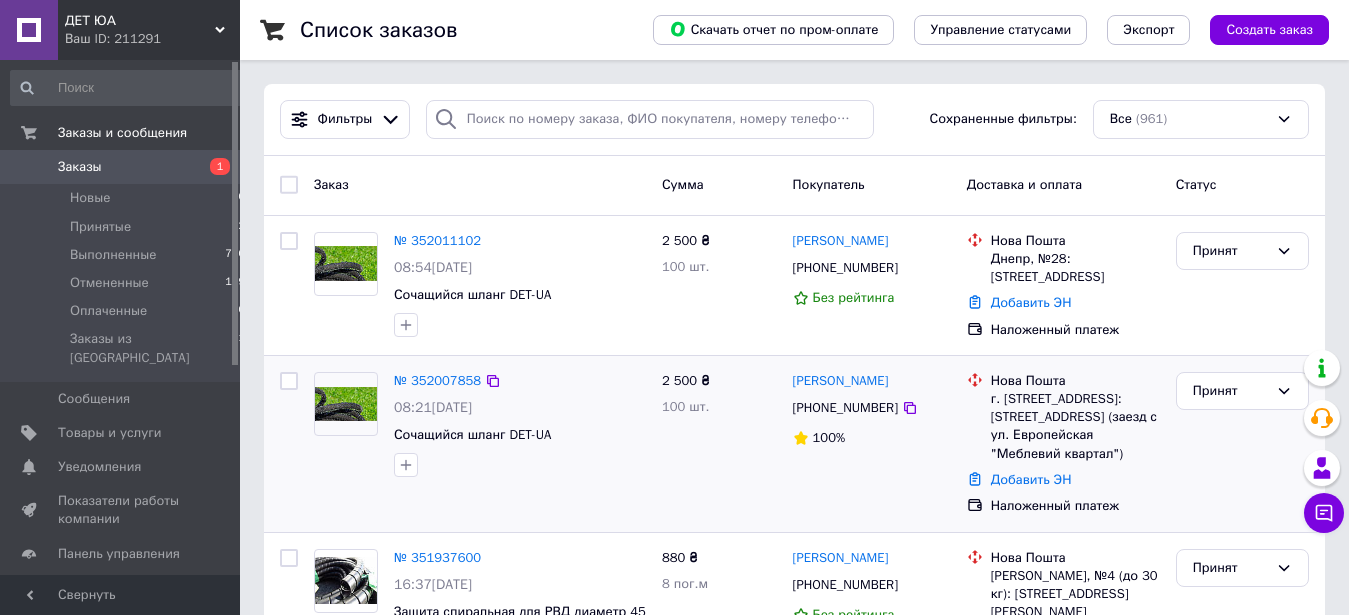 scroll, scrollTop: 102, scrollLeft: 0, axis: vertical 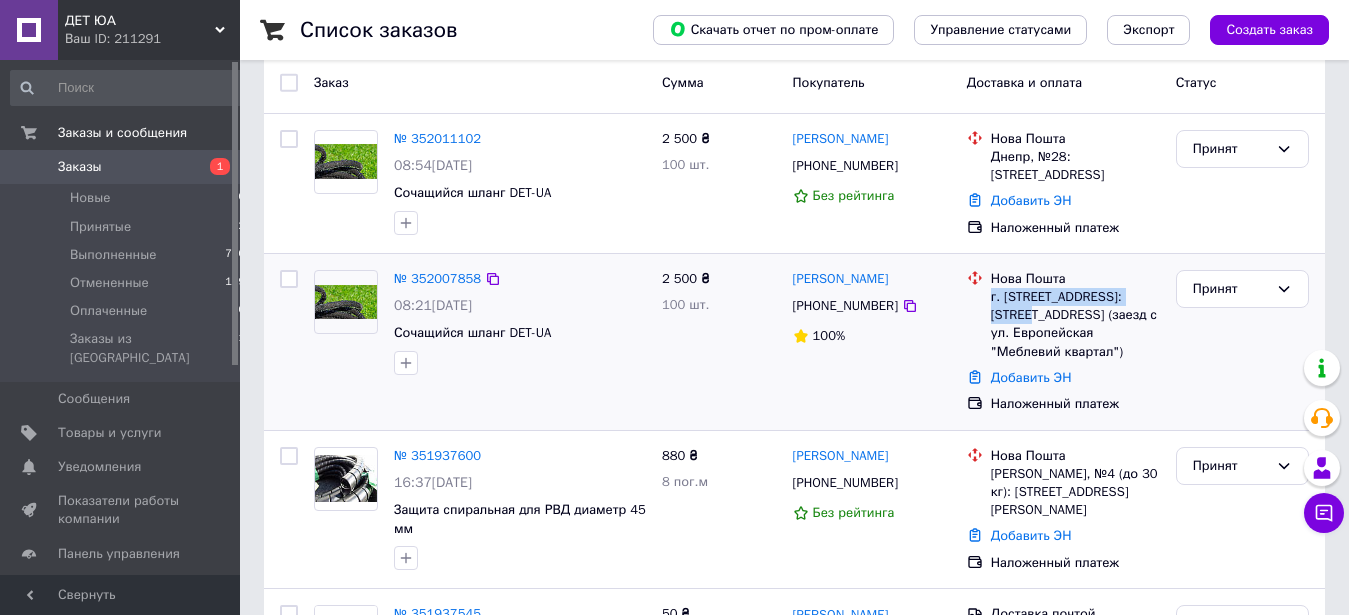 drag, startPoint x: 990, startPoint y: 297, endPoint x: 1015, endPoint y: 319, distance: 33.30165 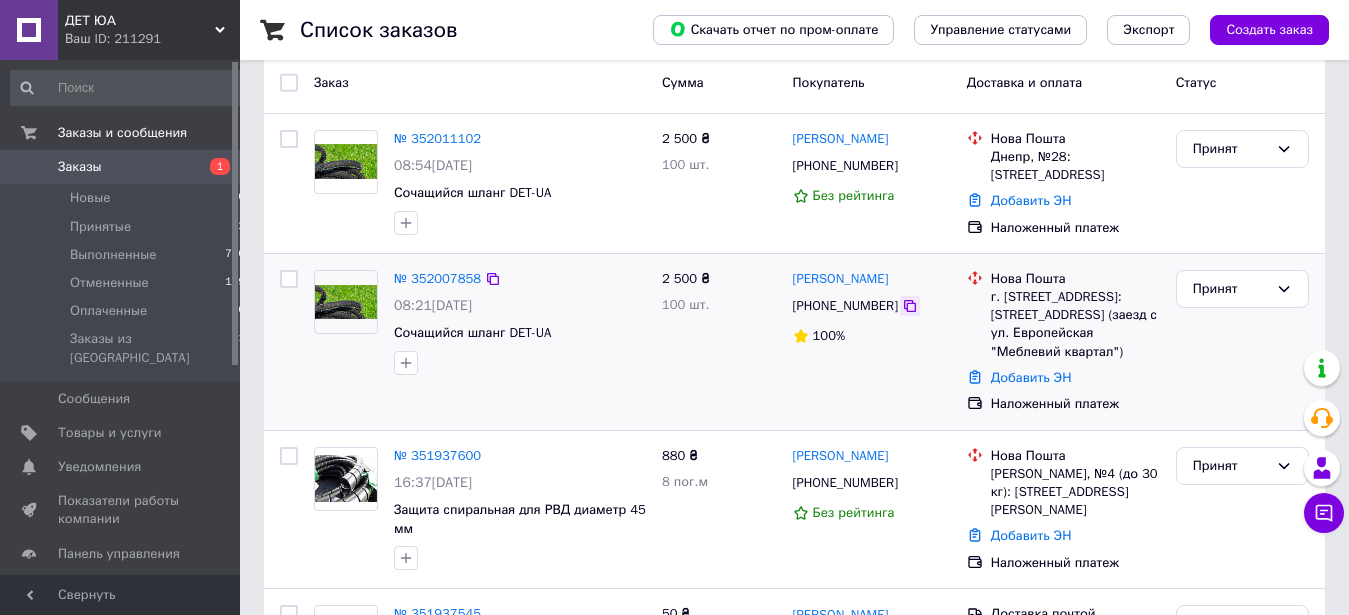 click 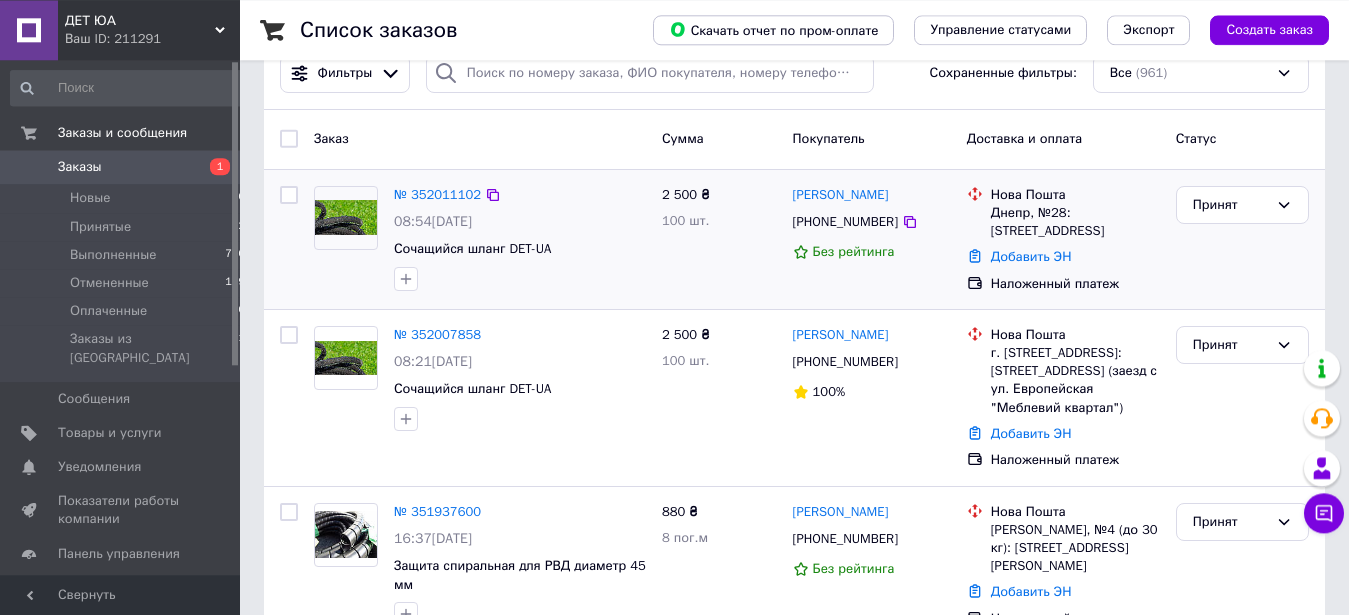 scroll, scrollTop: 0, scrollLeft: 0, axis: both 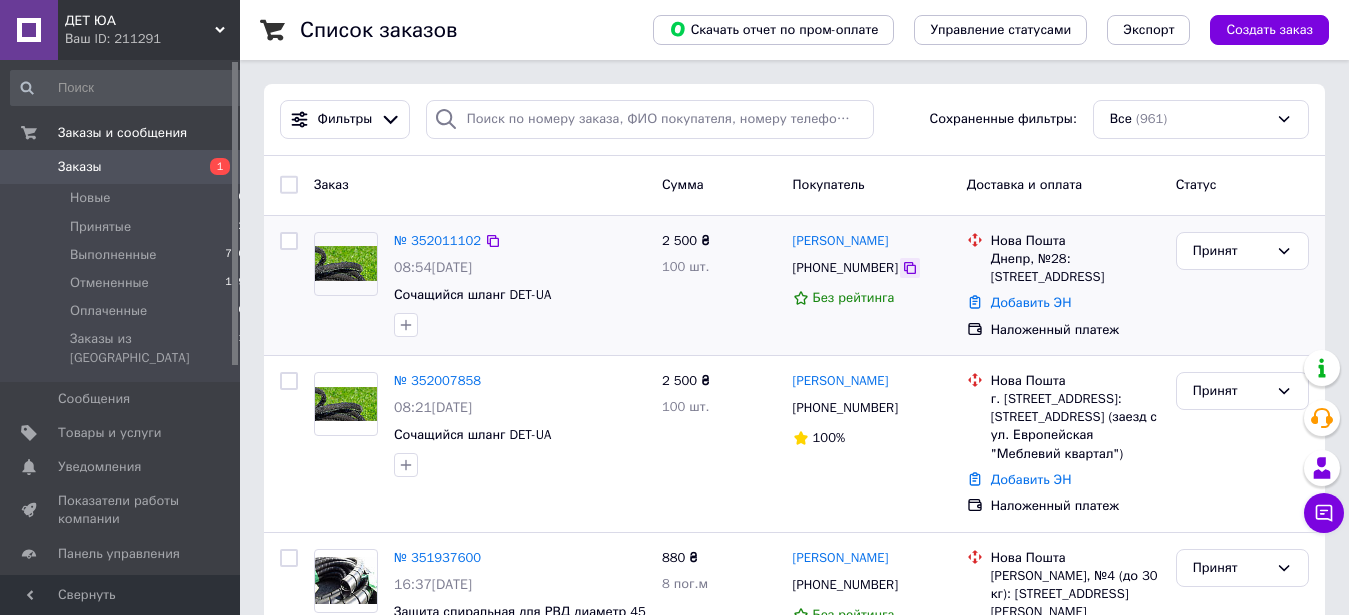 click 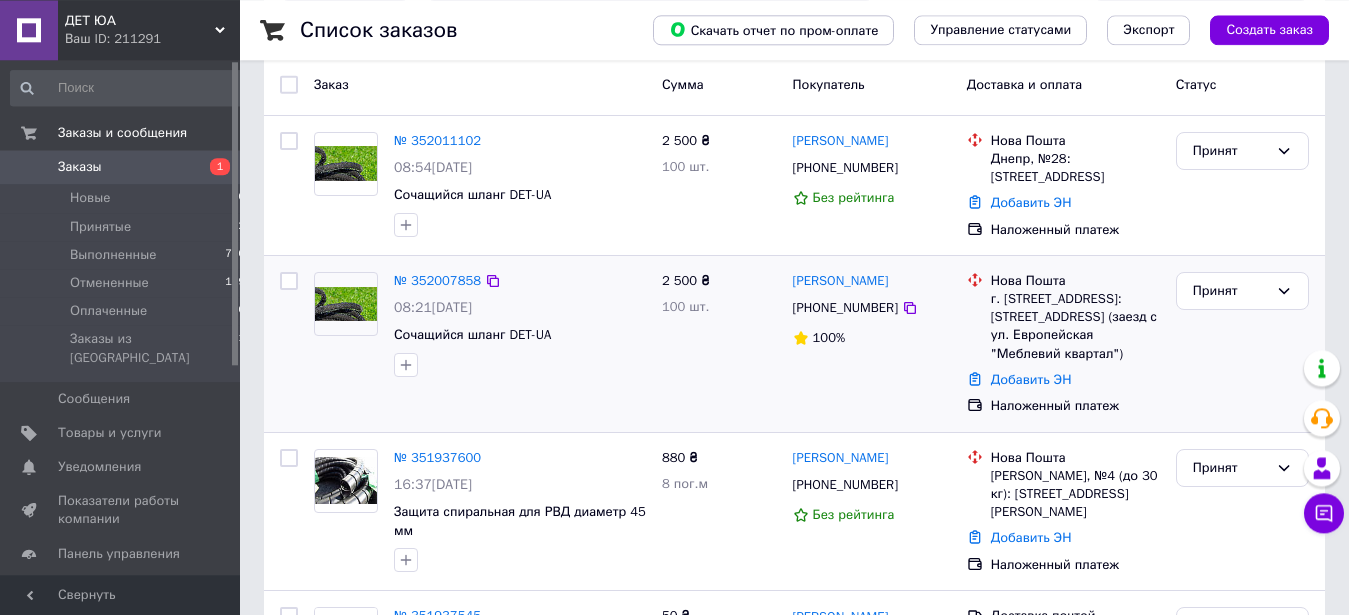 scroll, scrollTop: 204, scrollLeft: 0, axis: vertical 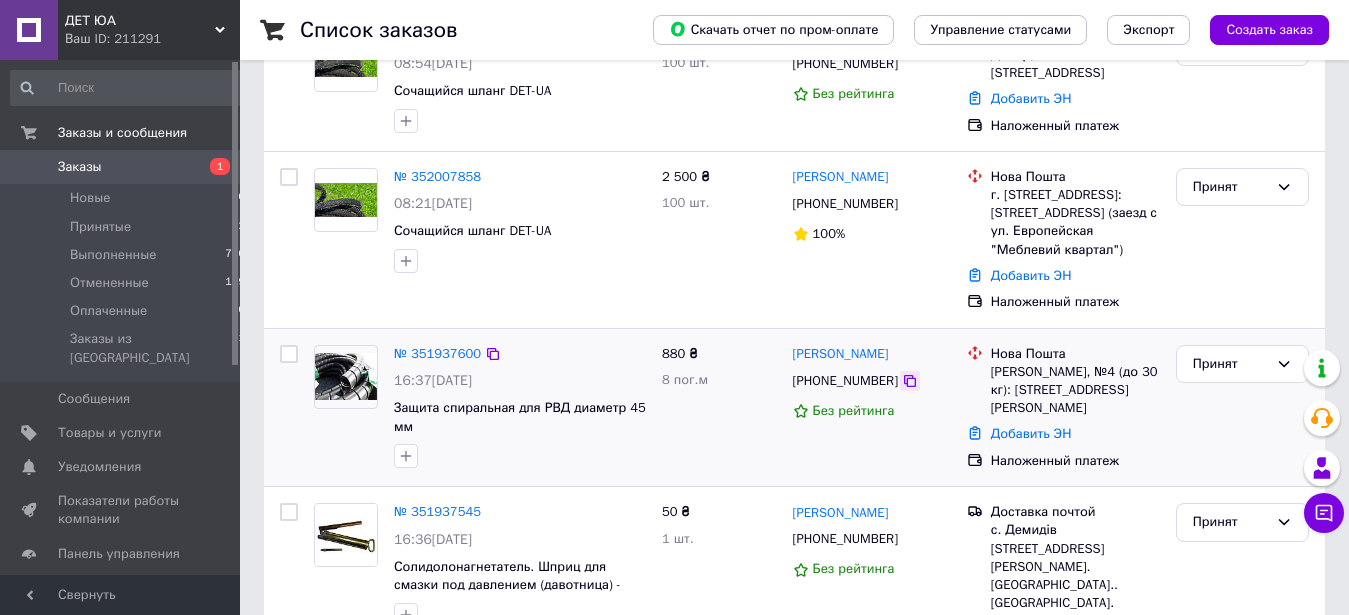 click 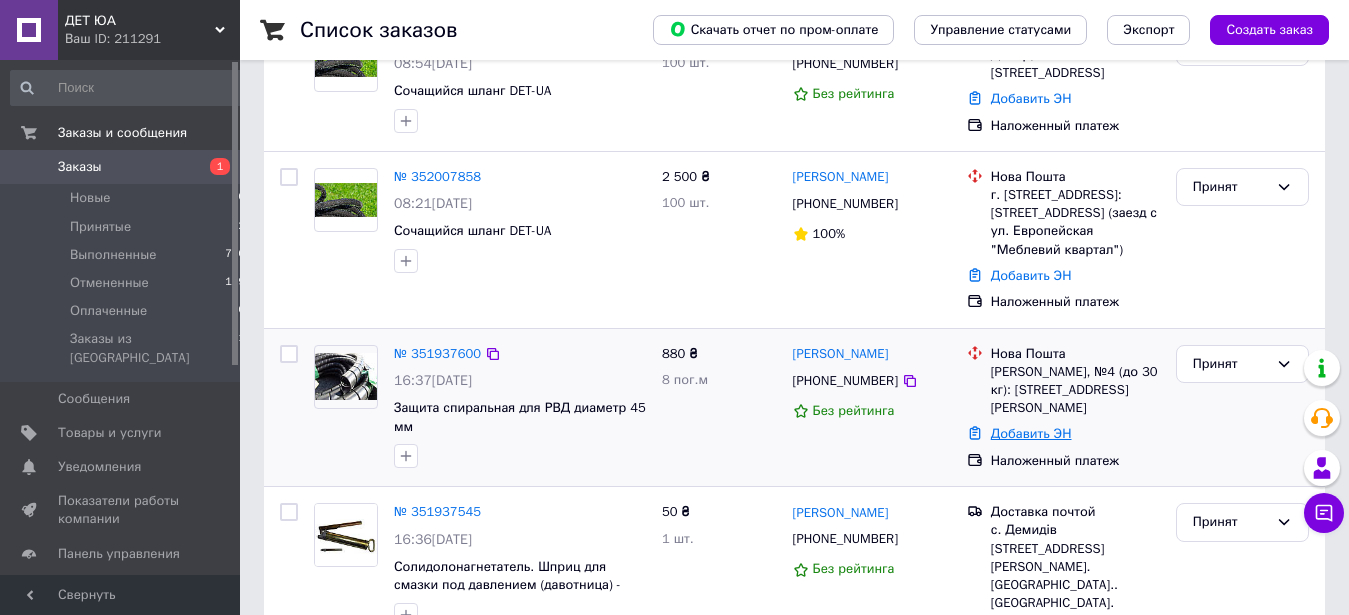 click on "Добавить ЭН" at bounding box center [1031, 433] 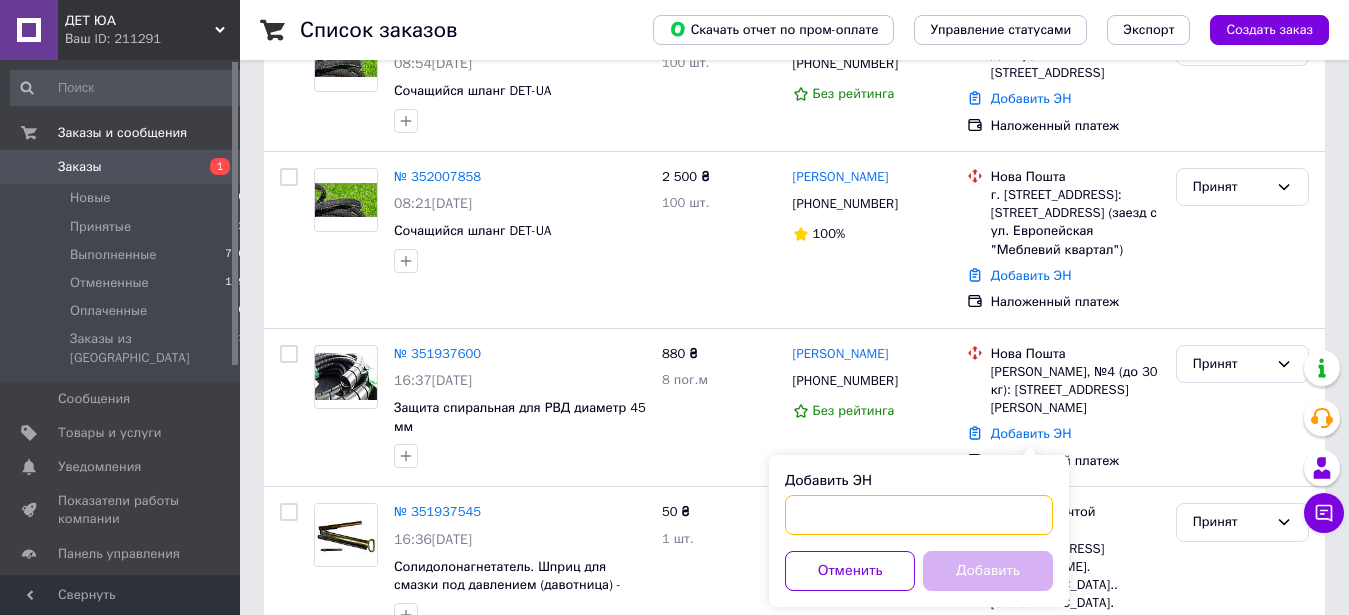 click on "Добавить ЭН" at bounding box center (919, 515) 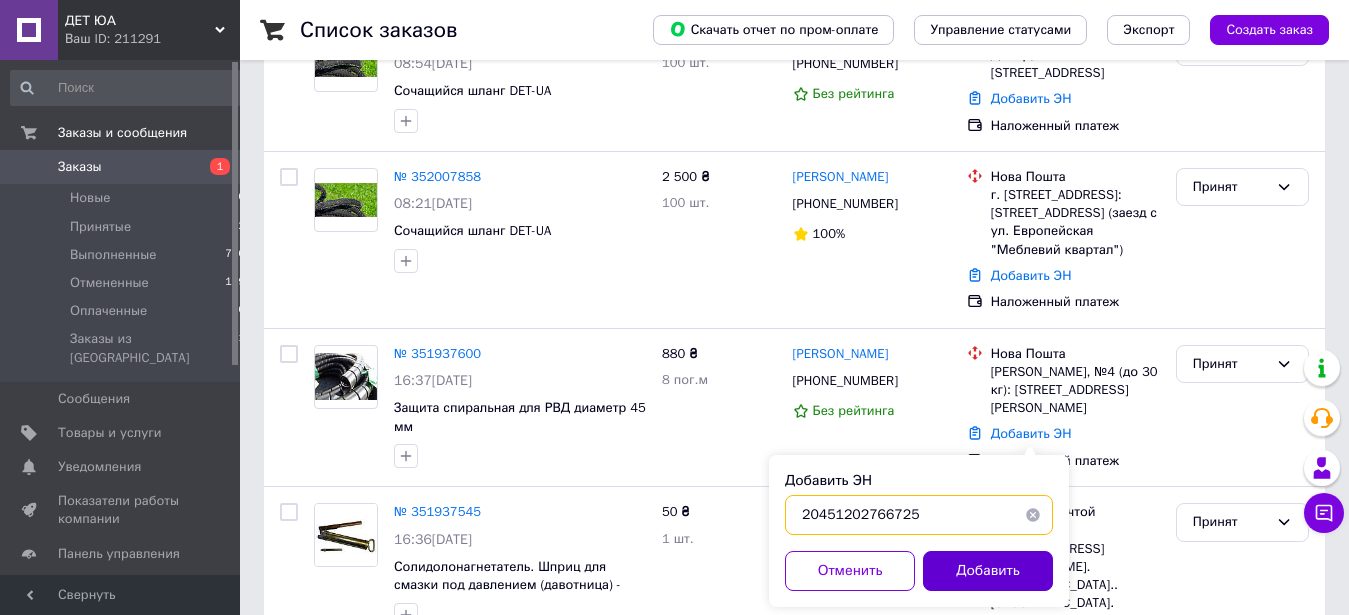 type on "20451202766725" 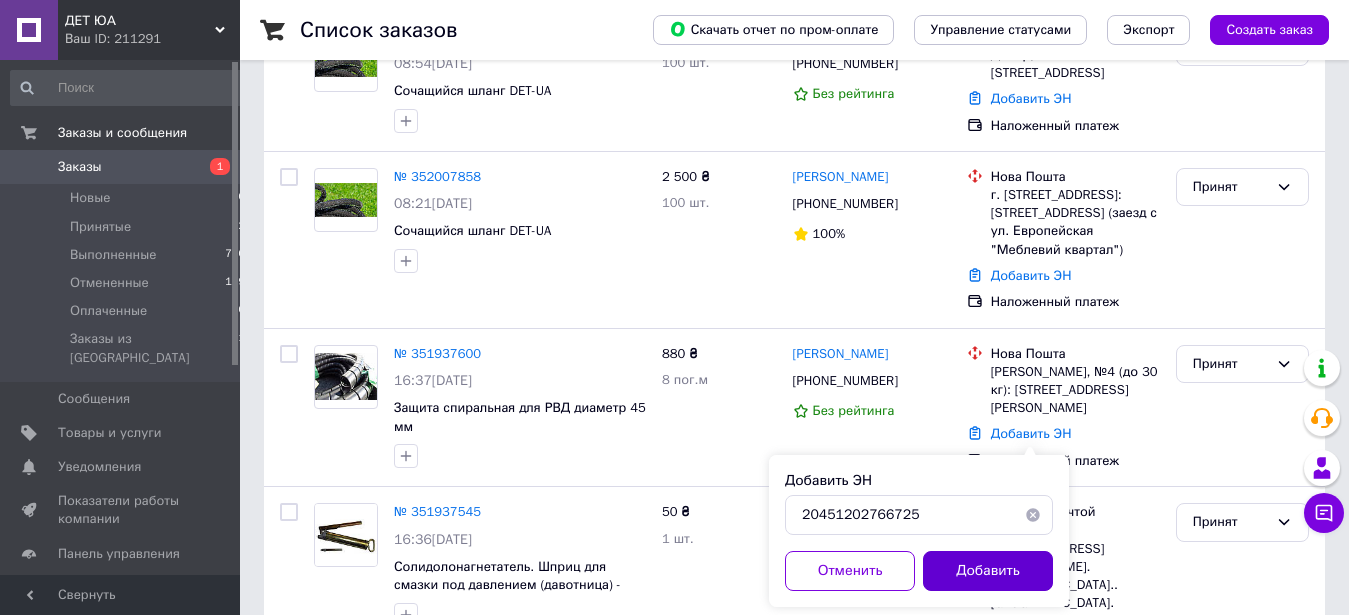 click on "Добавить" at bounding box center (988, 571) 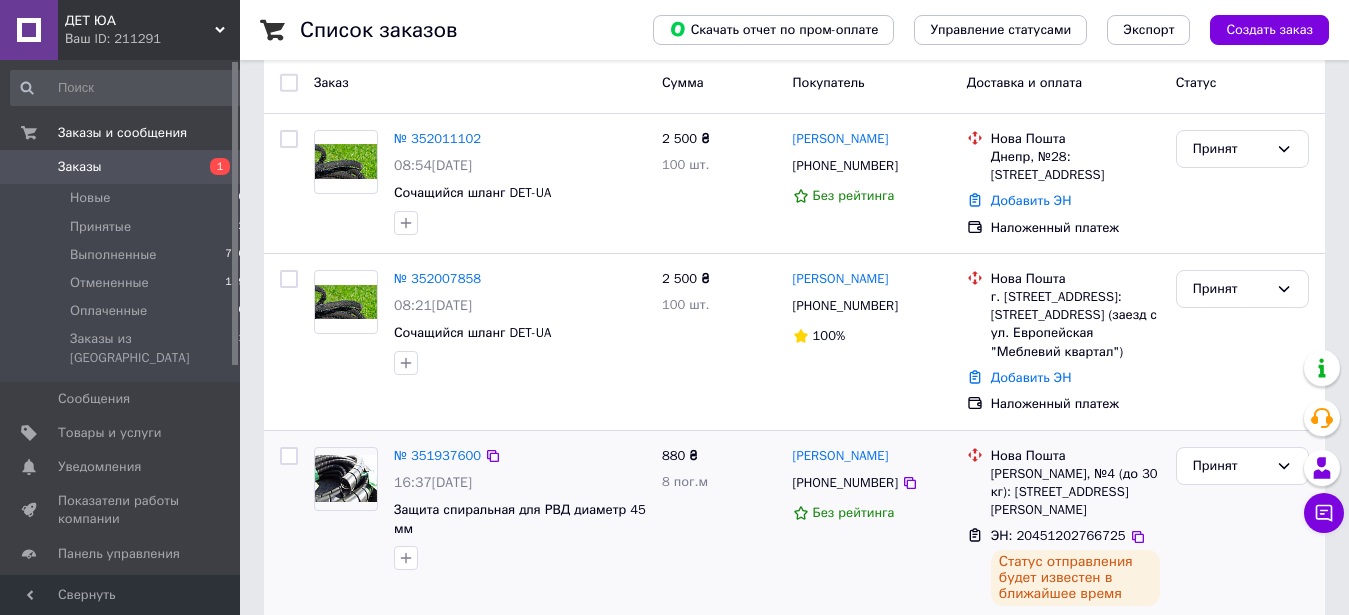 scroll, scrollTop: 0, scrollLeft: 0, axis: both 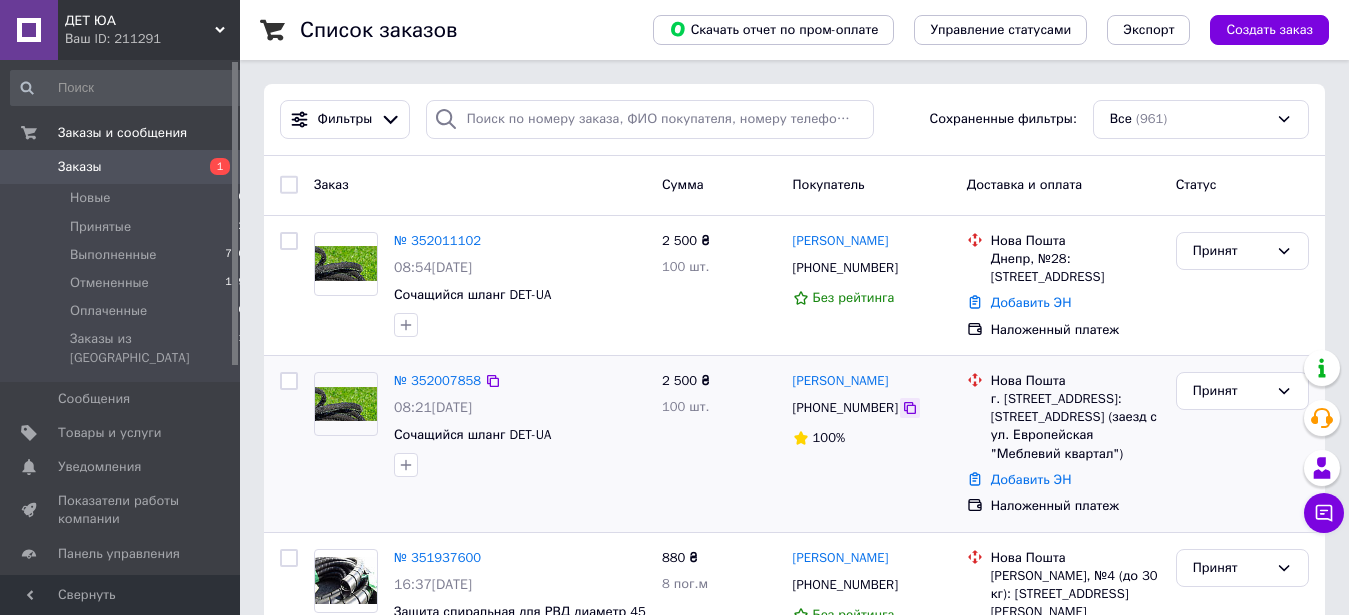 click 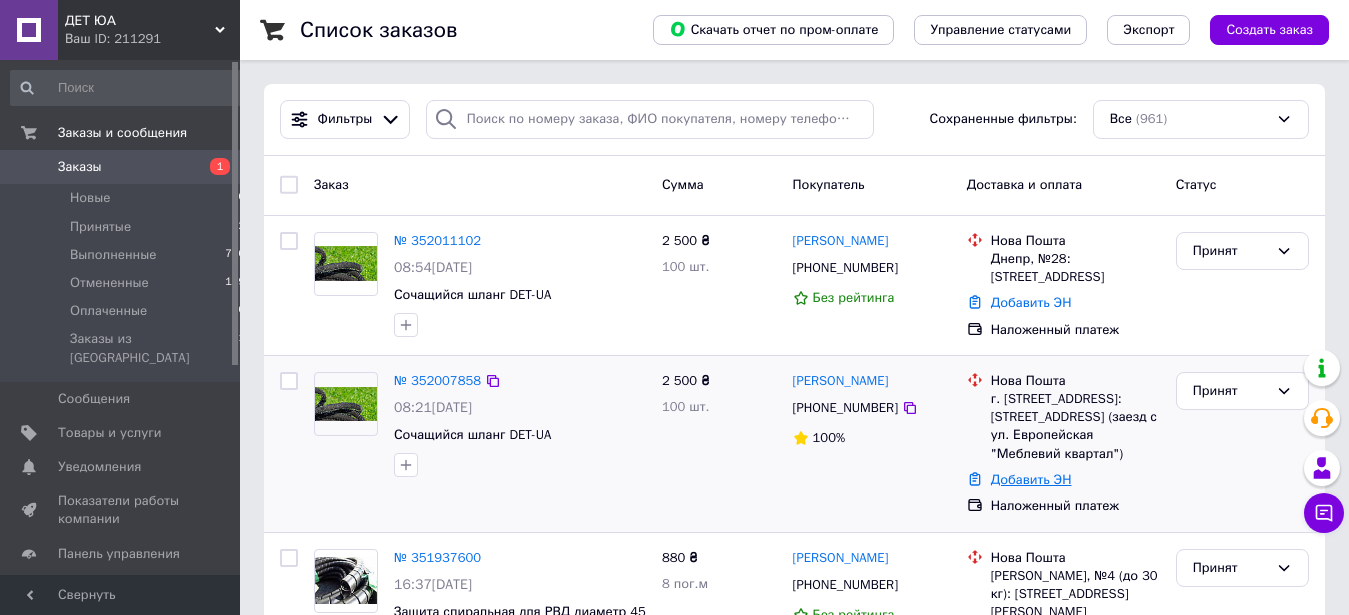 click on "Добавить ЭН" at bounding box center [1031, 479] 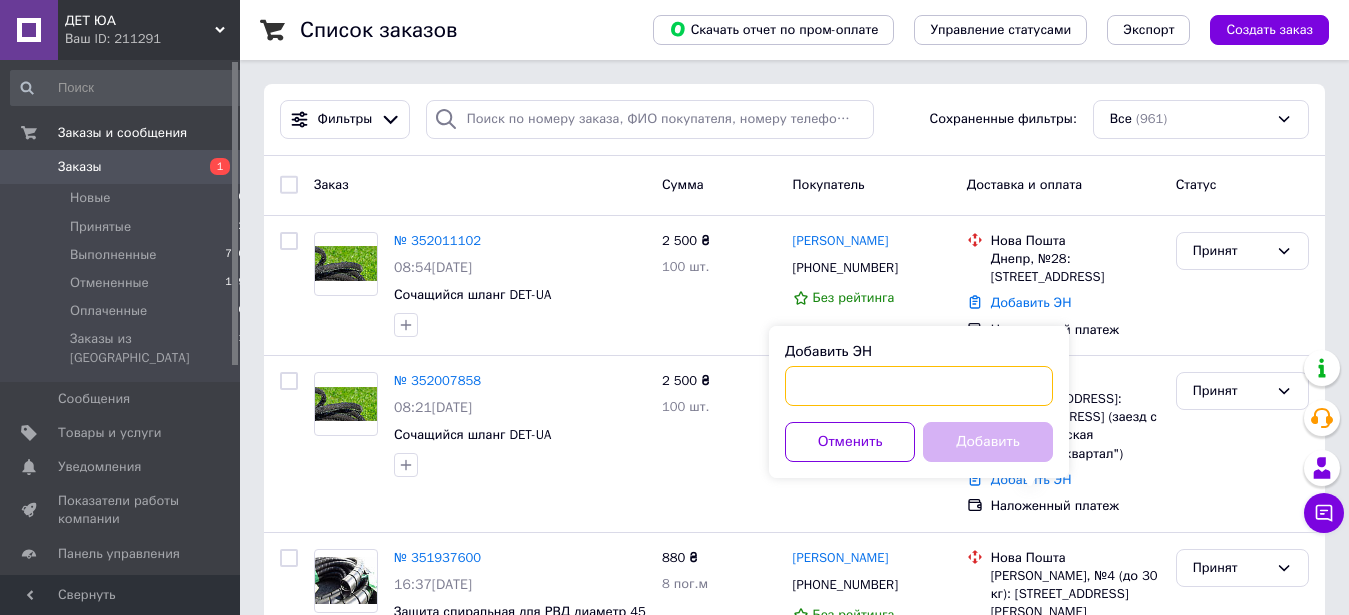 click on "Добавить ЭН" at bounding box center [919, 386] 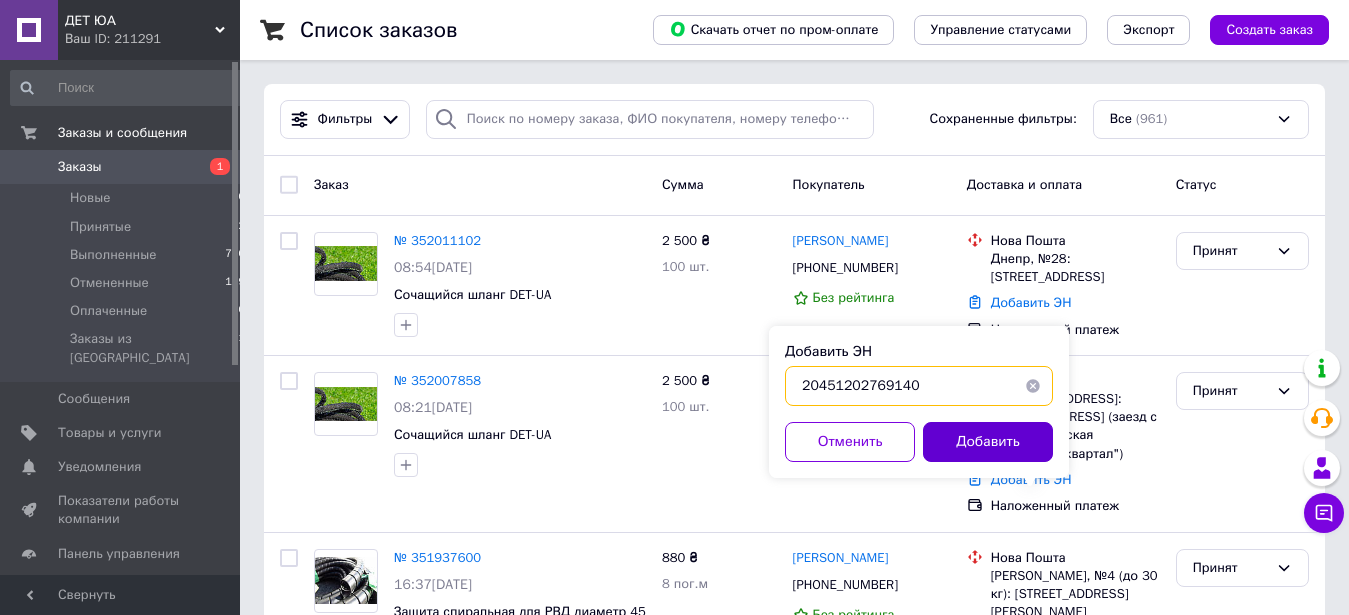 type on "20451202769140" 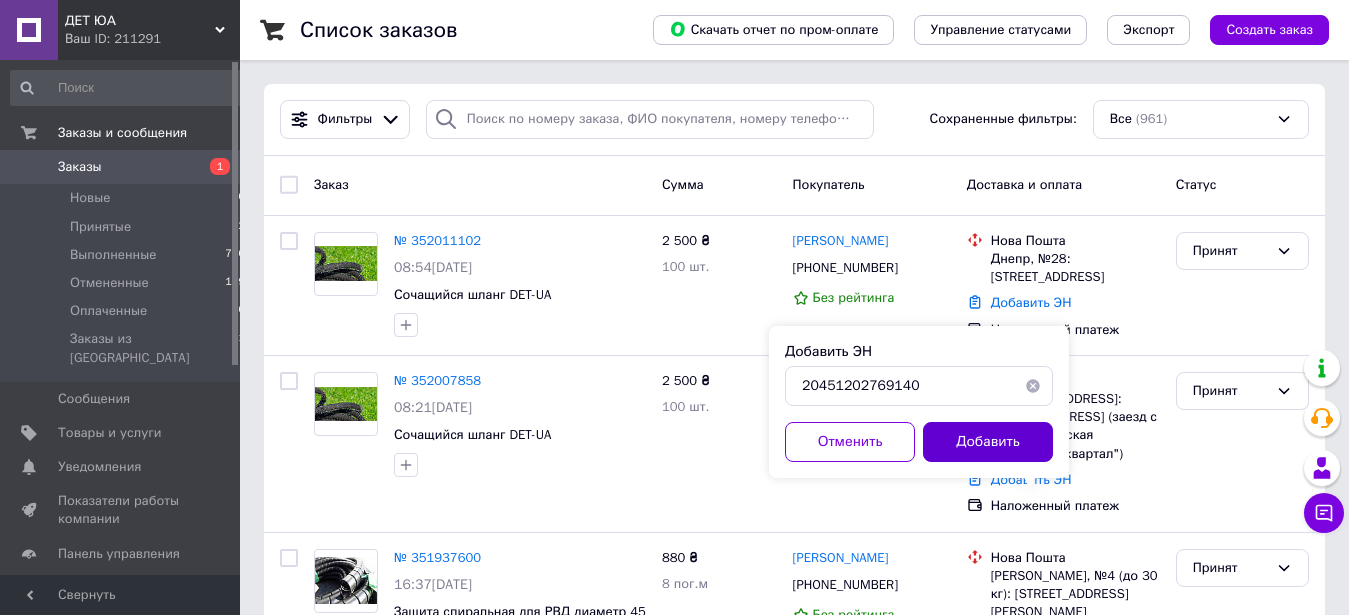 click on "Добавить" at bounding box center [988, 442] 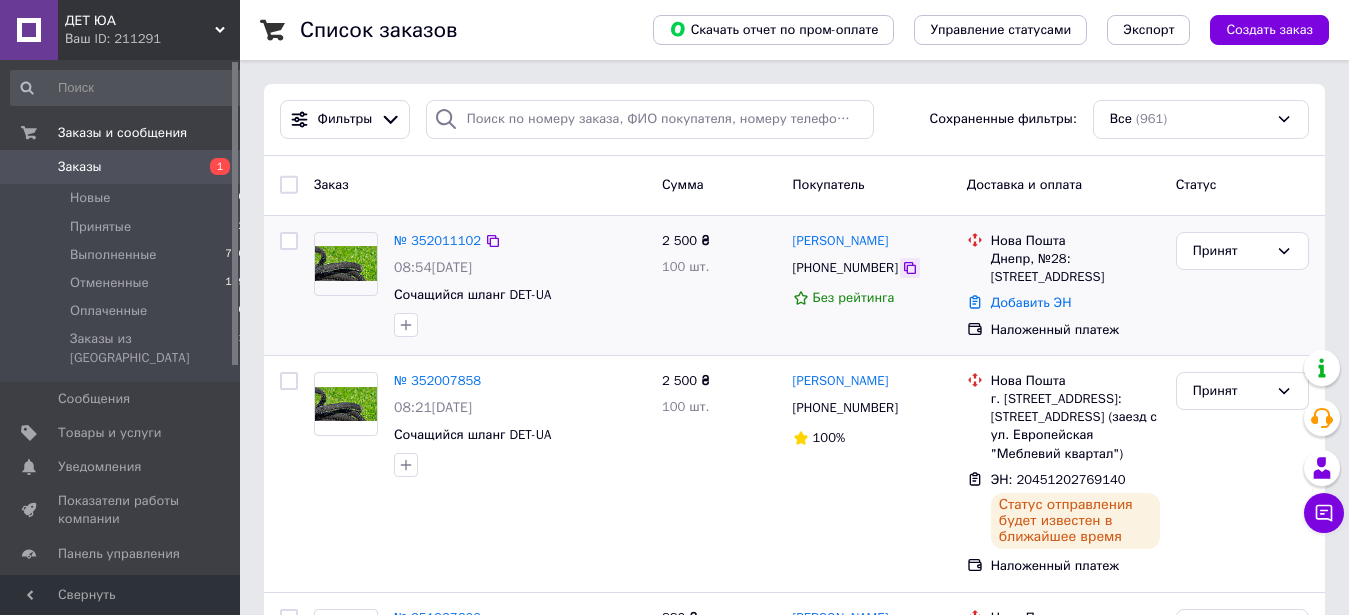 click 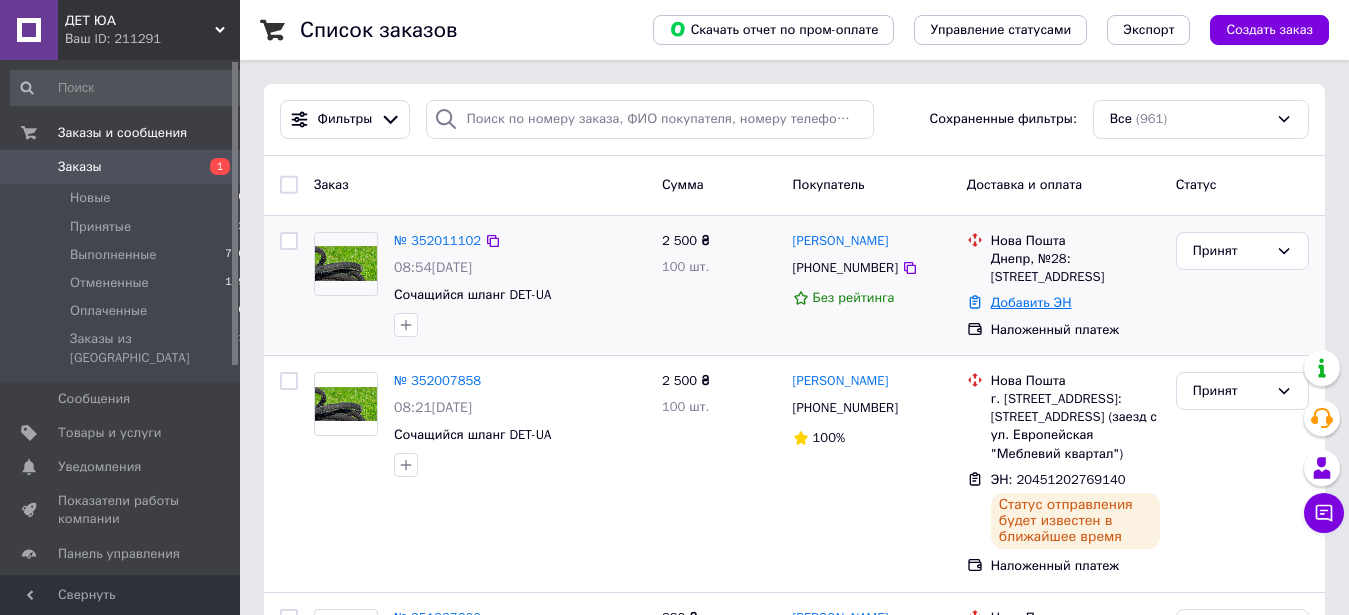 click on "Добавить ЭН" at bounding box center [1031, 302] 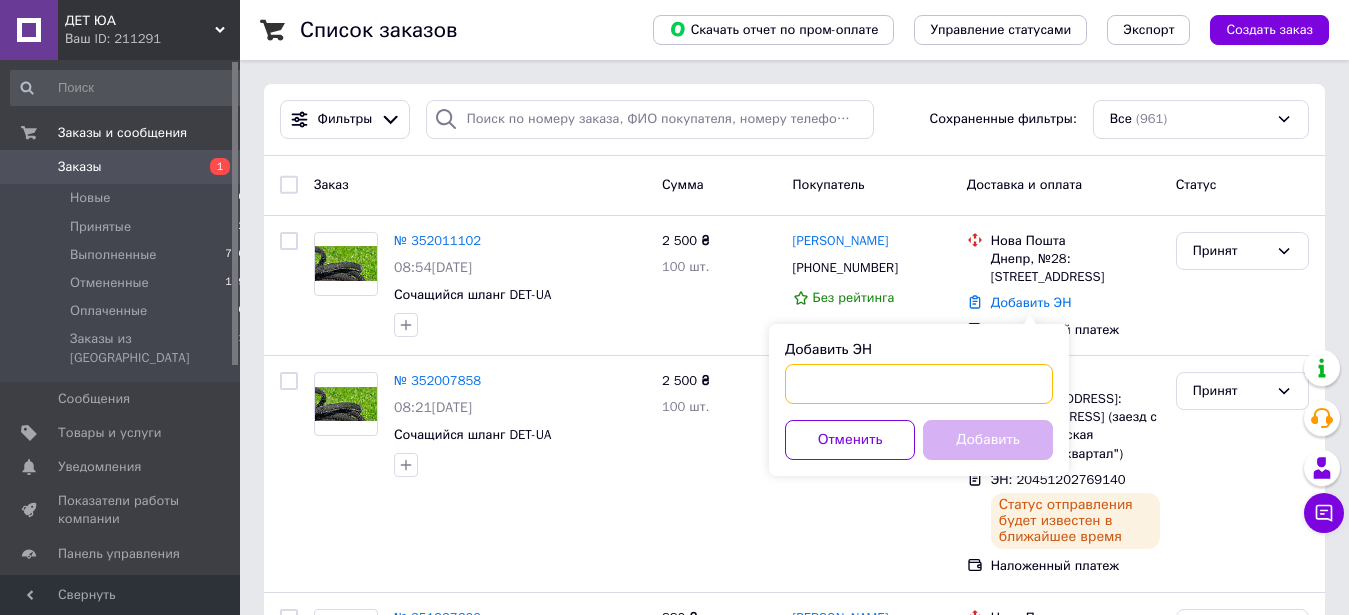 click on "Добавить ЭН" at bounding box center [919, 384] 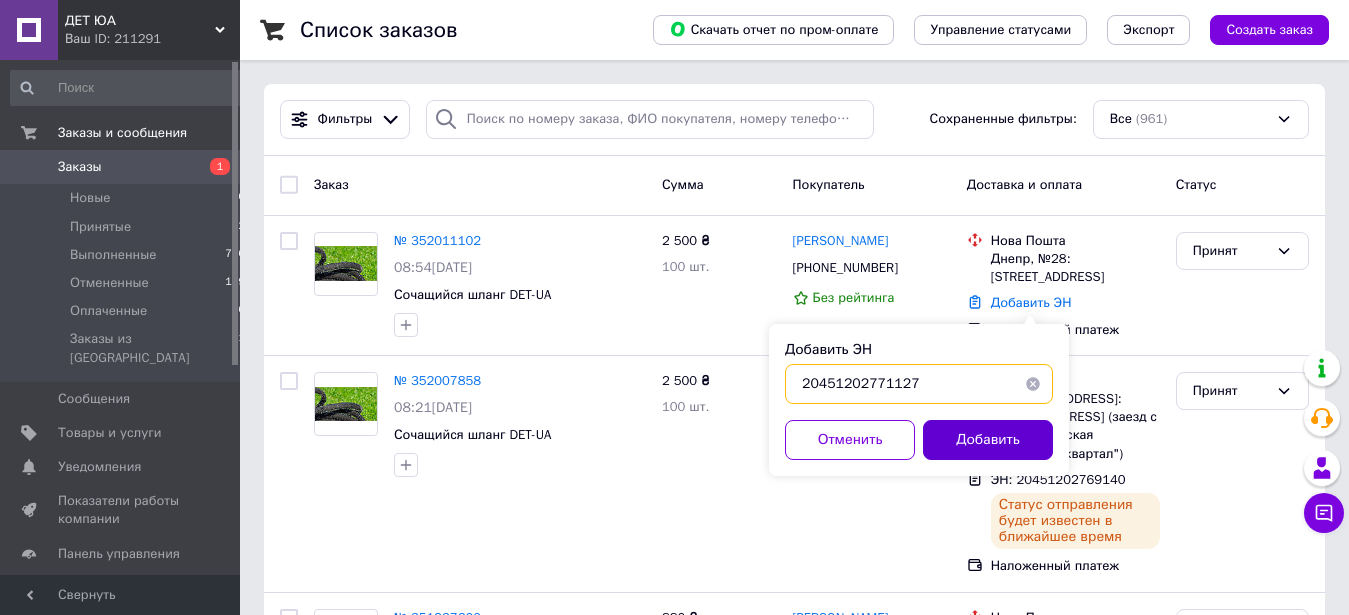 type on "20451202771127" 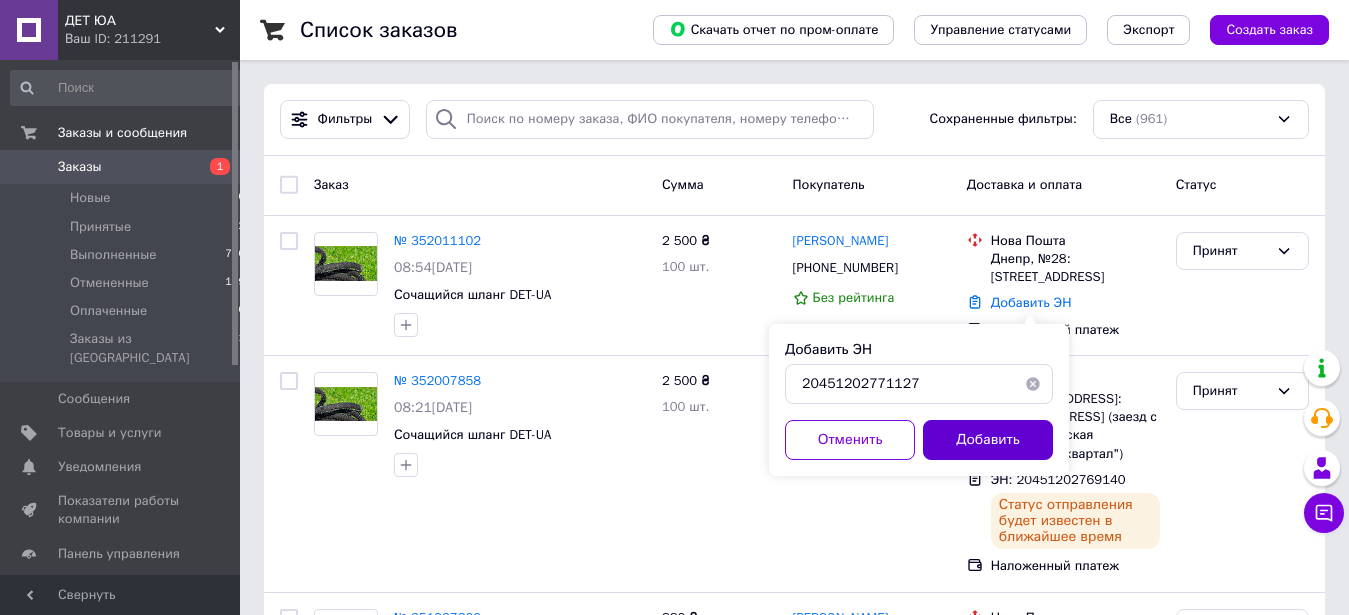 click on "Добавить" at bounding box center [988, 440] 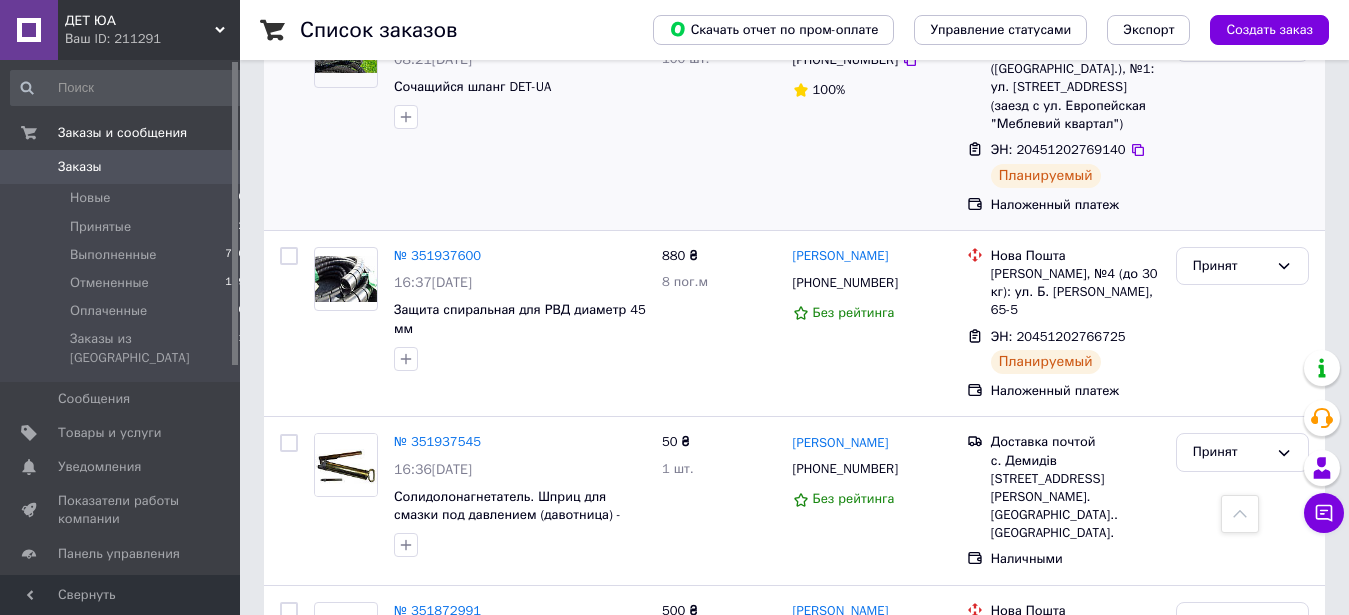 scroll, scrollTop: 0, scrollLeft: 0, axis: both 